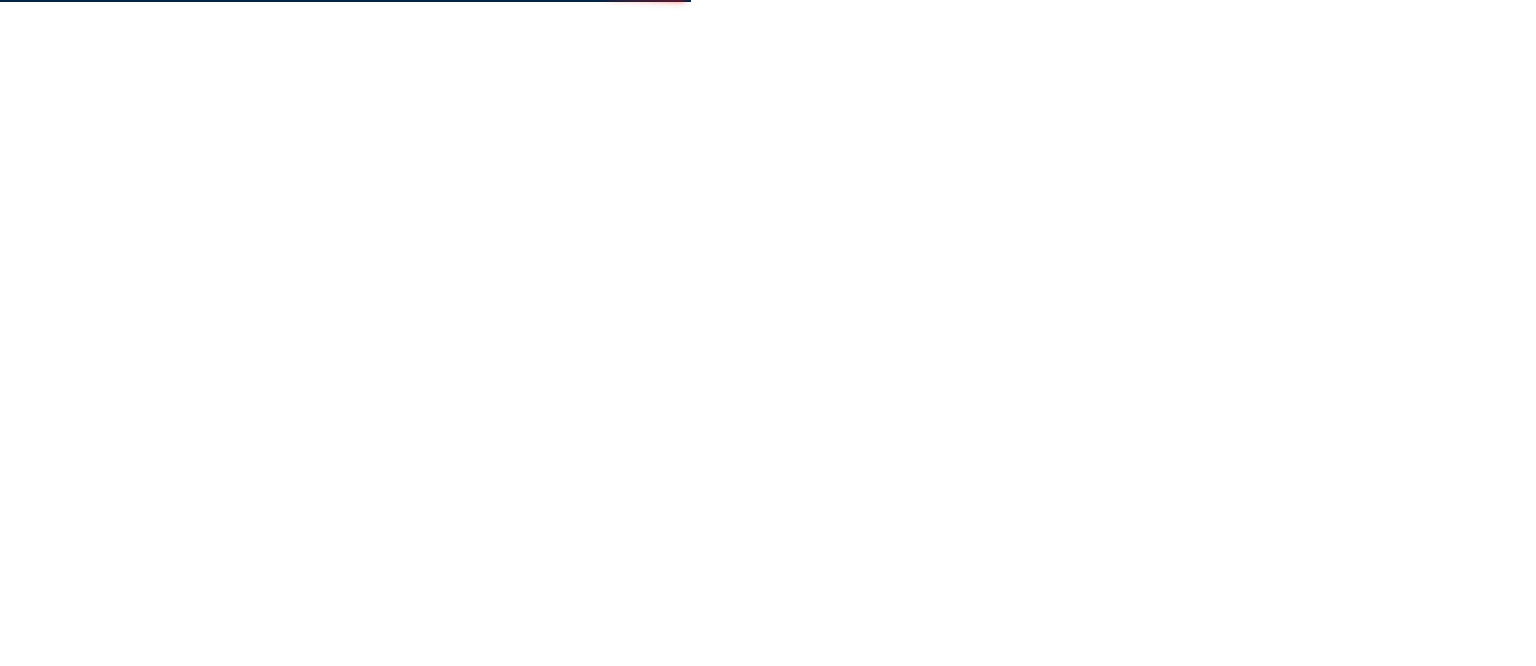 scroll, scrollTop: 0, scrollLeft: 0, axis: both 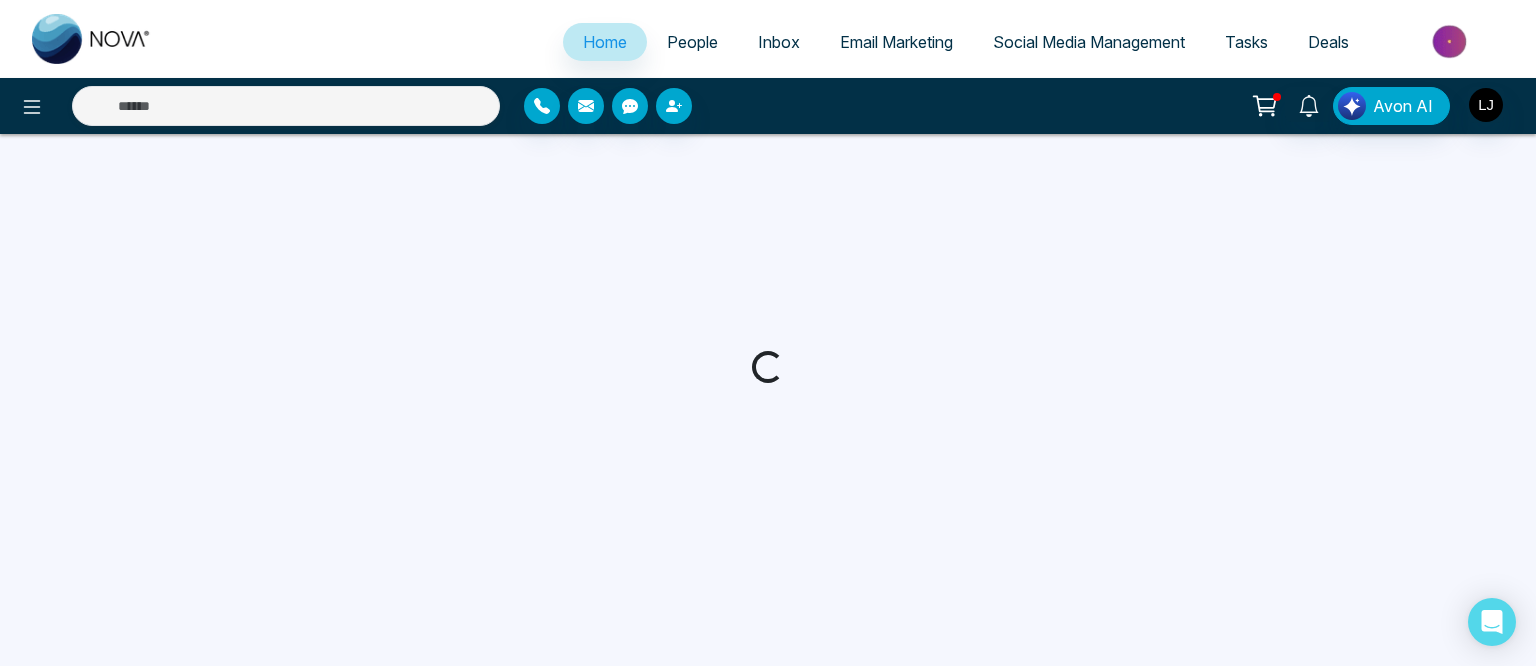 select on "*" 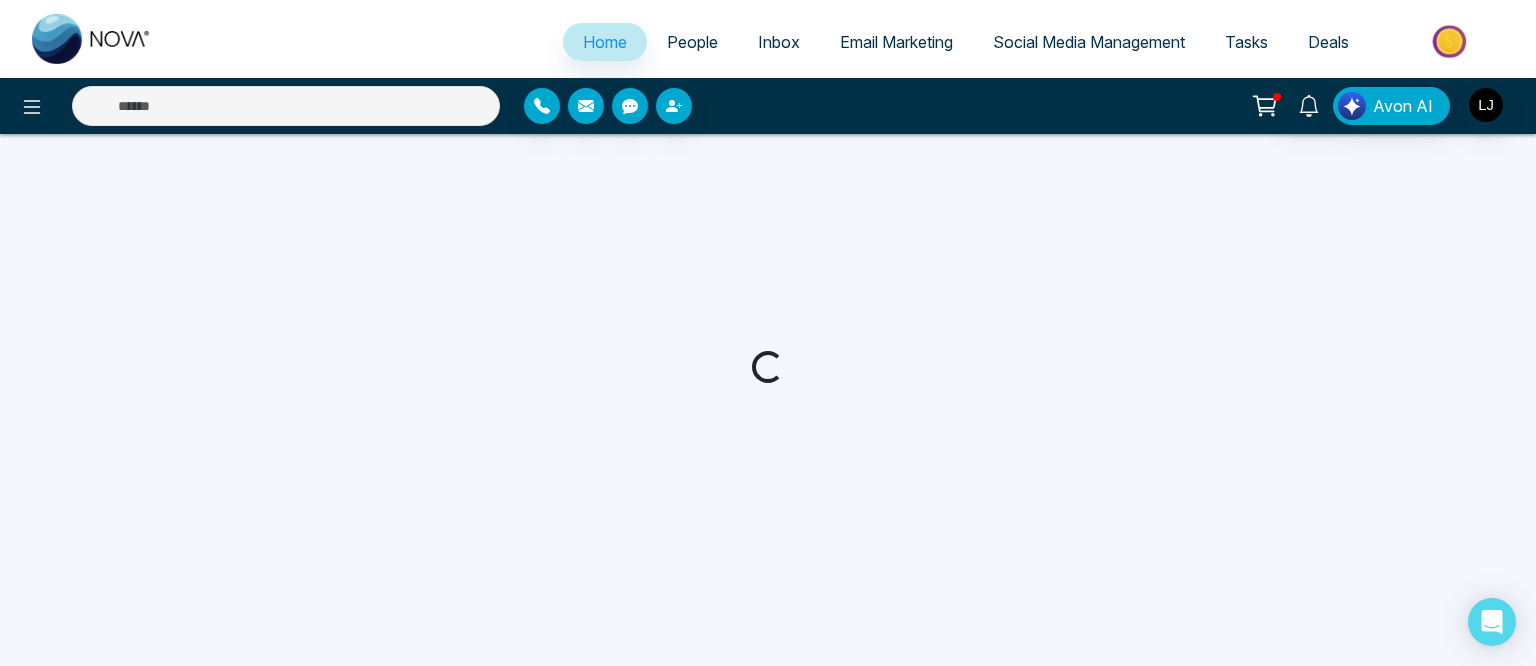 select on "*" 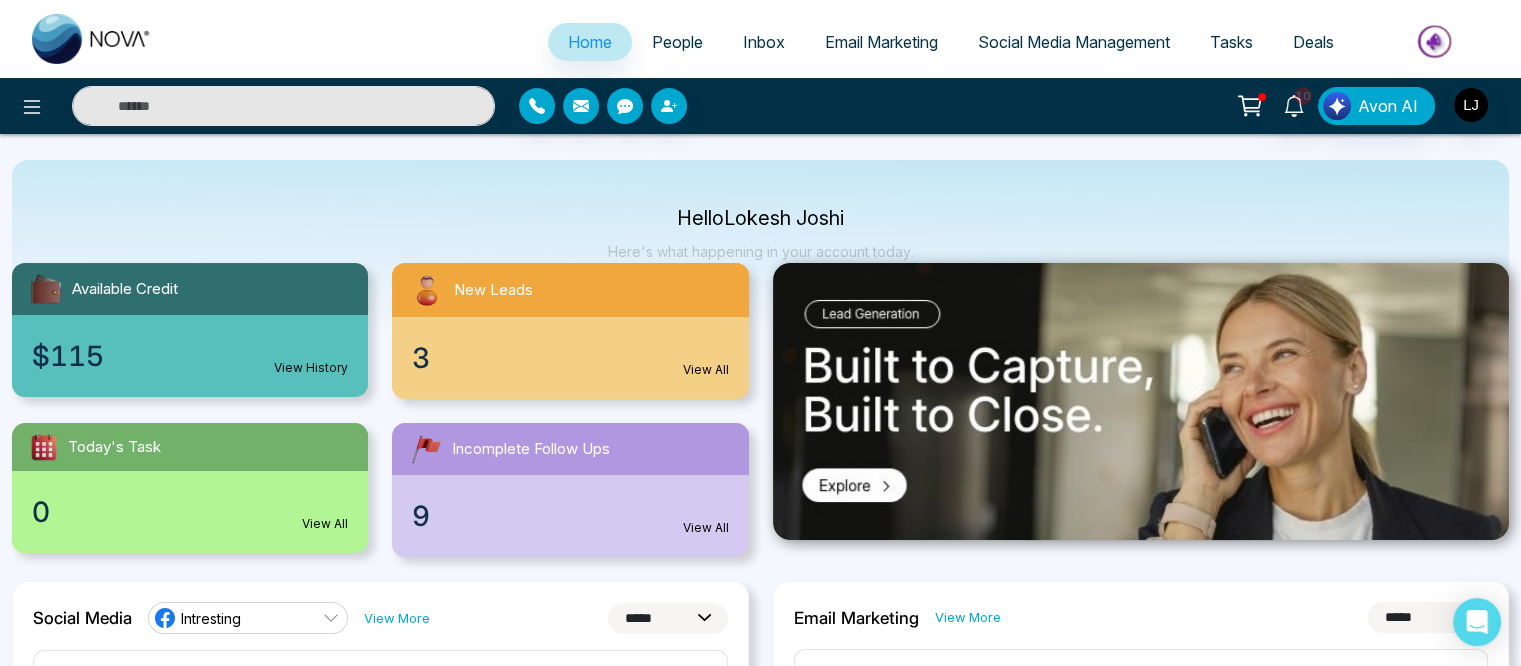 scroll, scrollTop: 200, scrollLeft: 0, axis: vertical 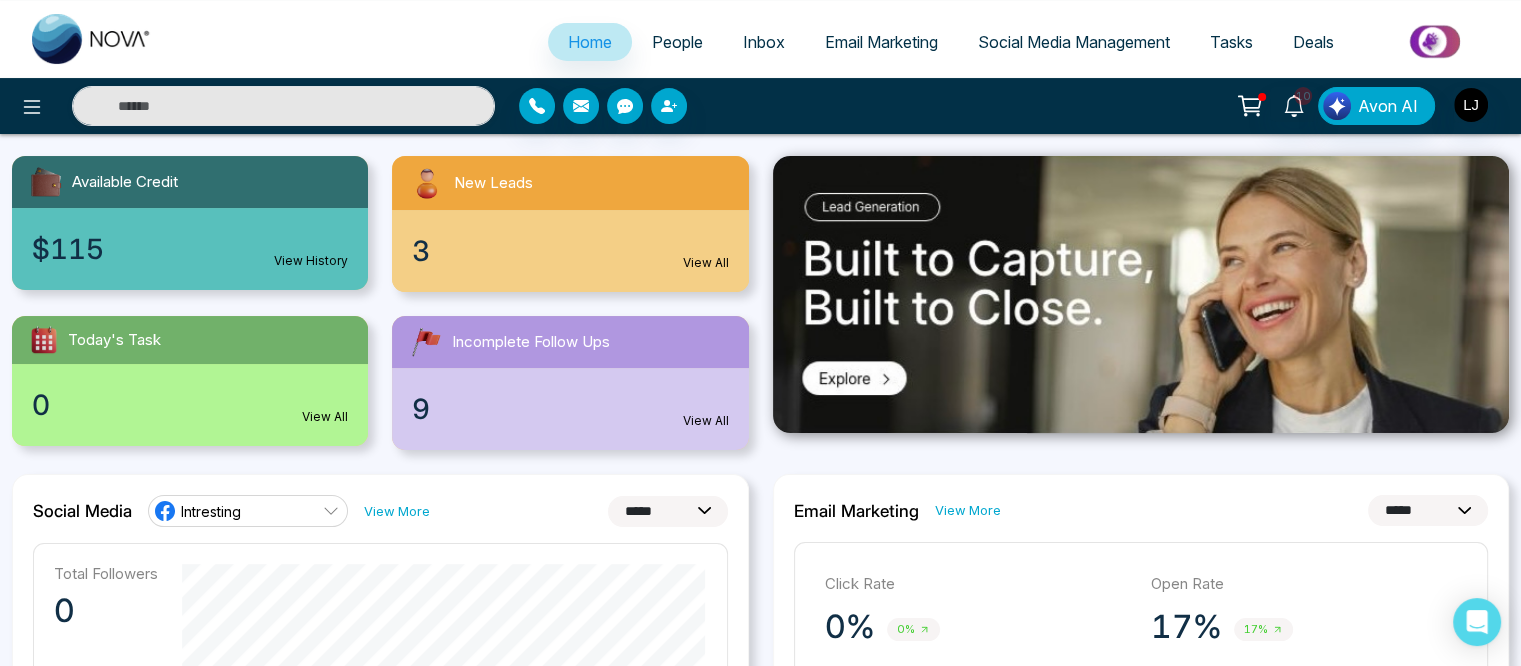 click on "People" at bounding box center (677, 42) 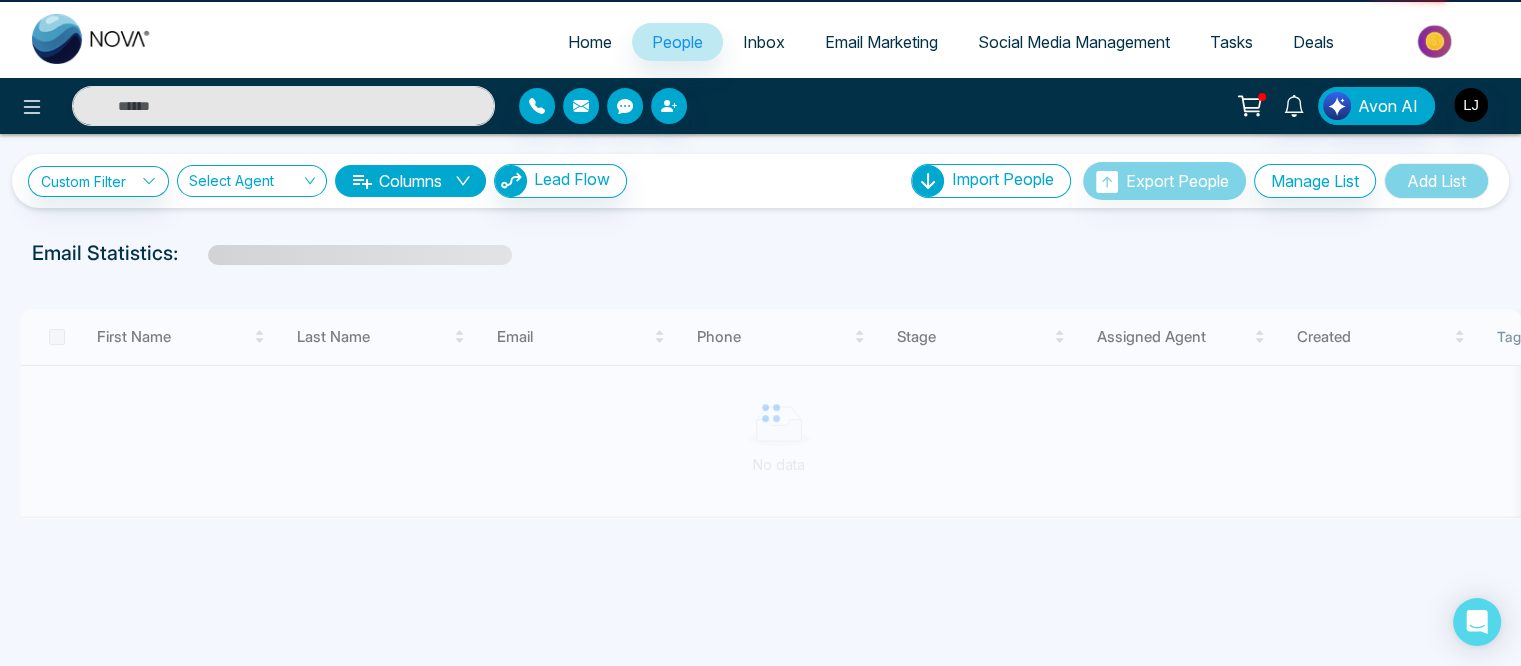 scroll, scrollTop: 0, scrollLeft: 0, axis: both 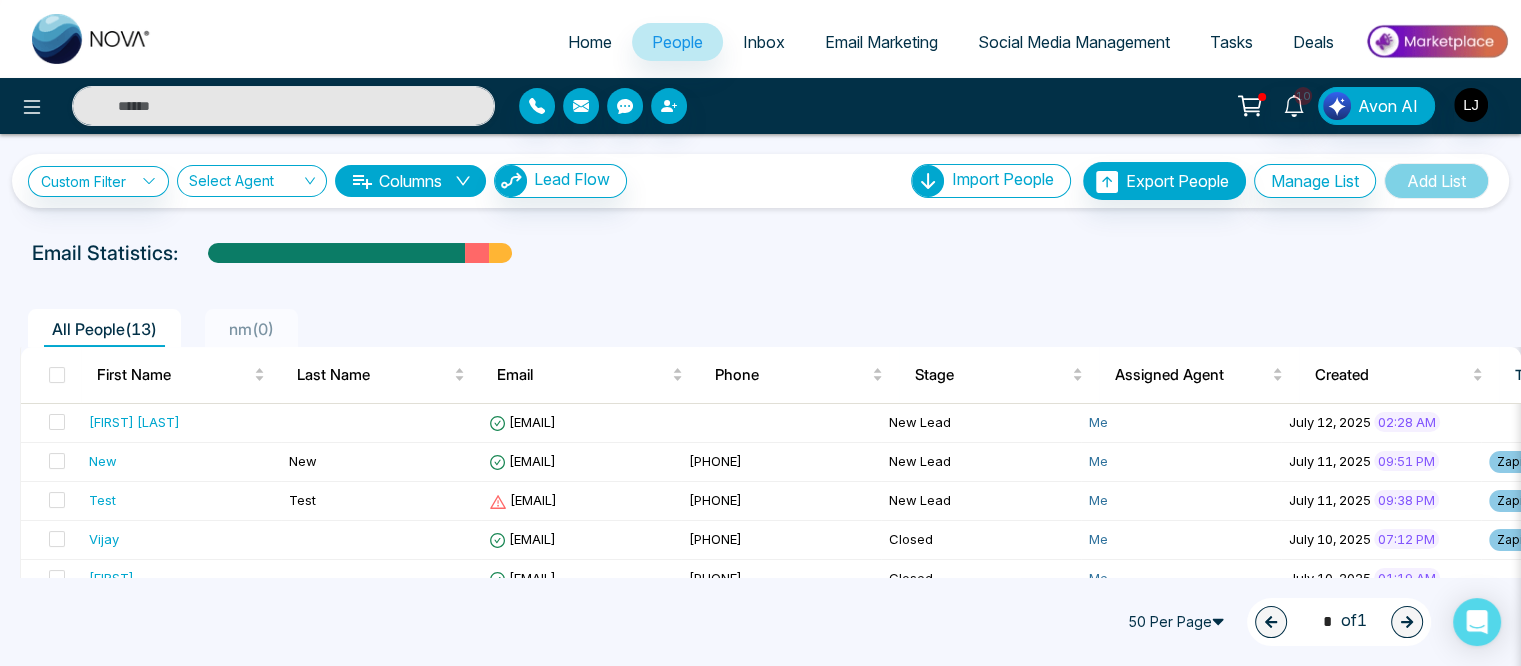 click on "Social Media Management" at bounding box center [1074, 42] 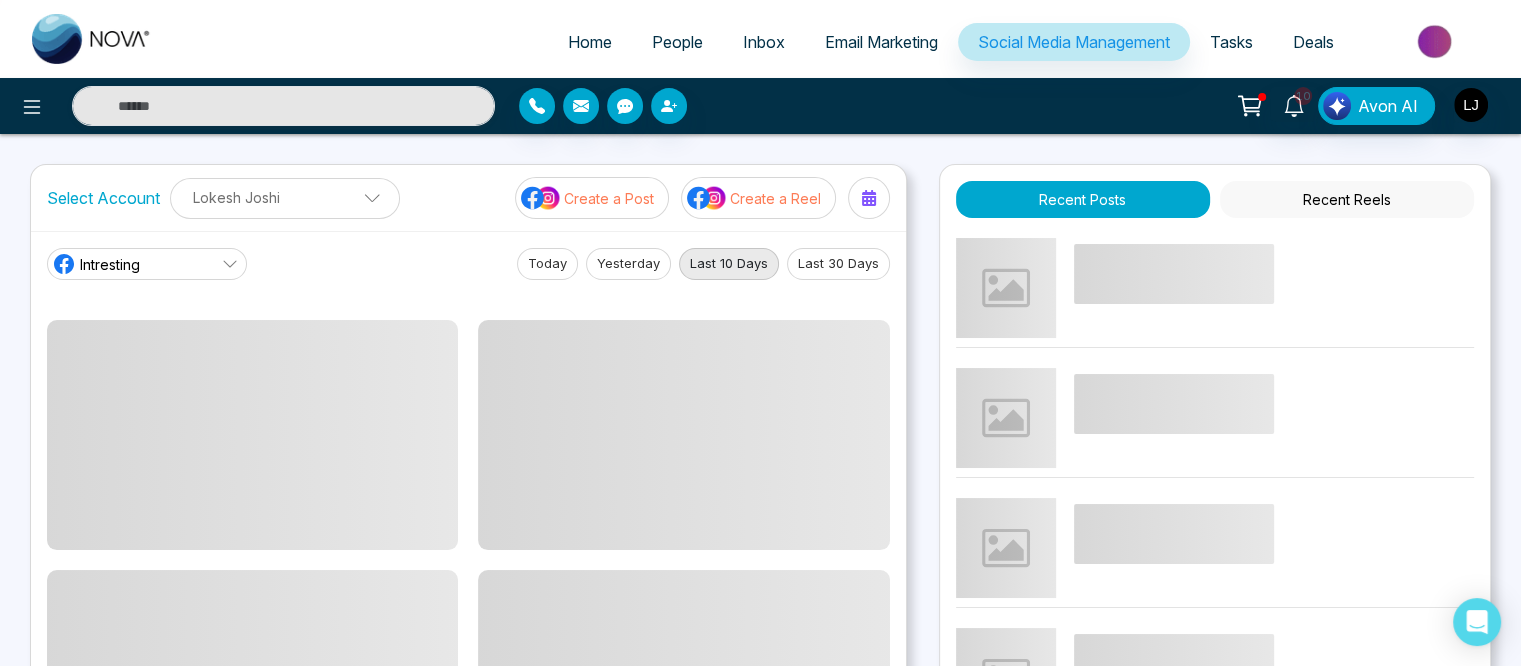 click on "Create a Post" at bounding box center (609, 198) 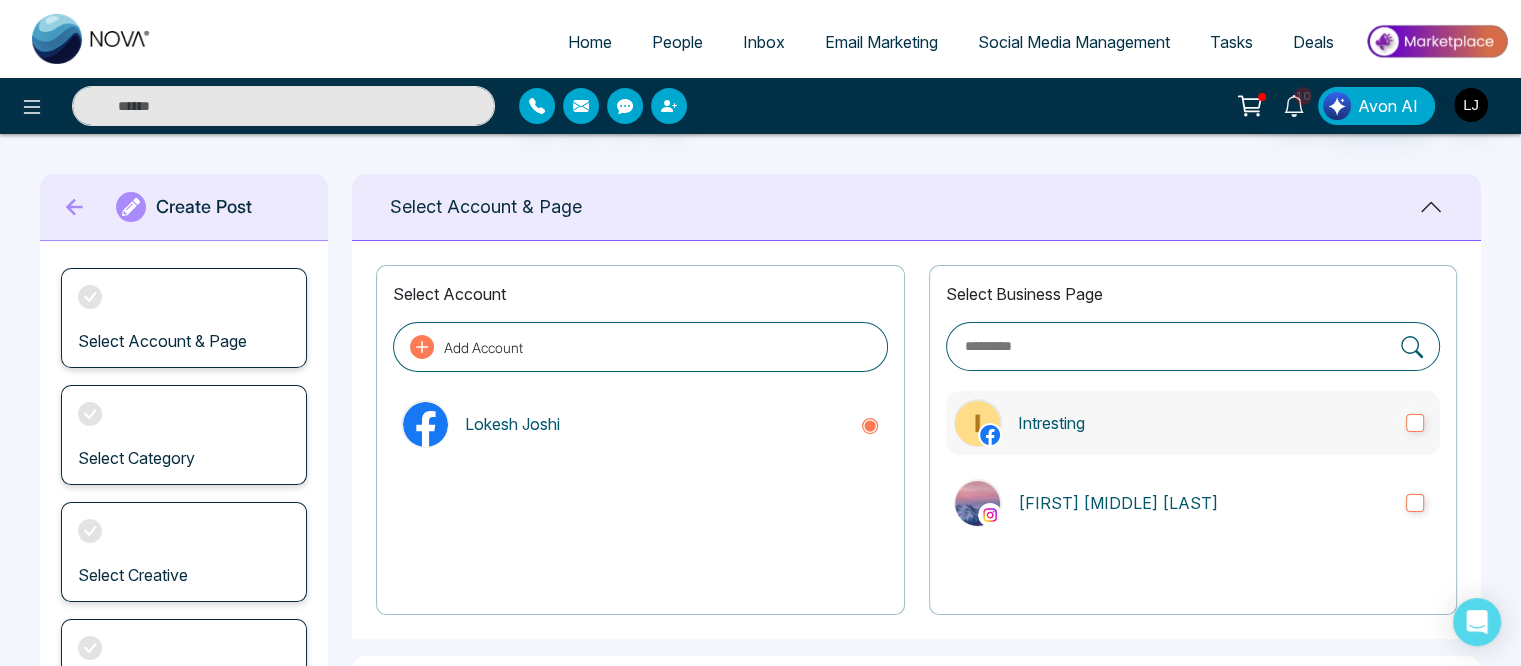 click on "Intresting" at bounding box center (1204, 423) 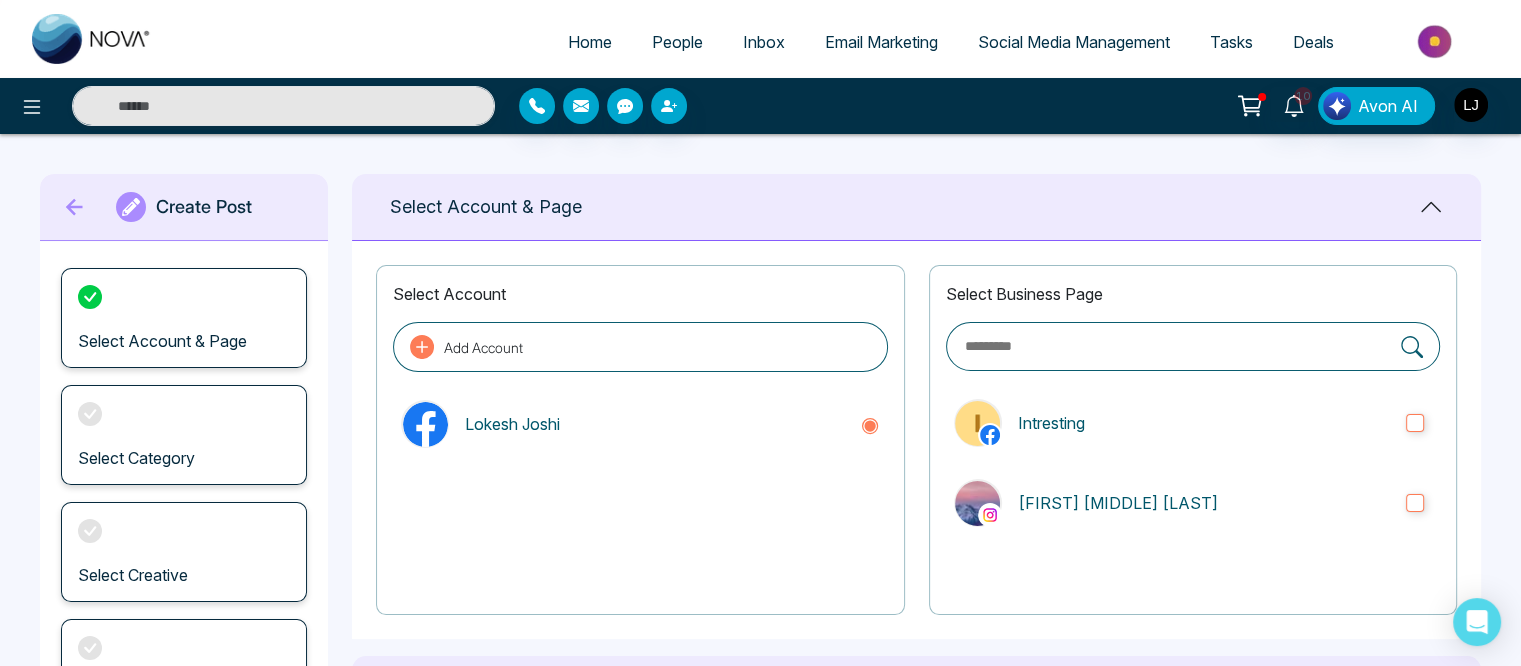 click 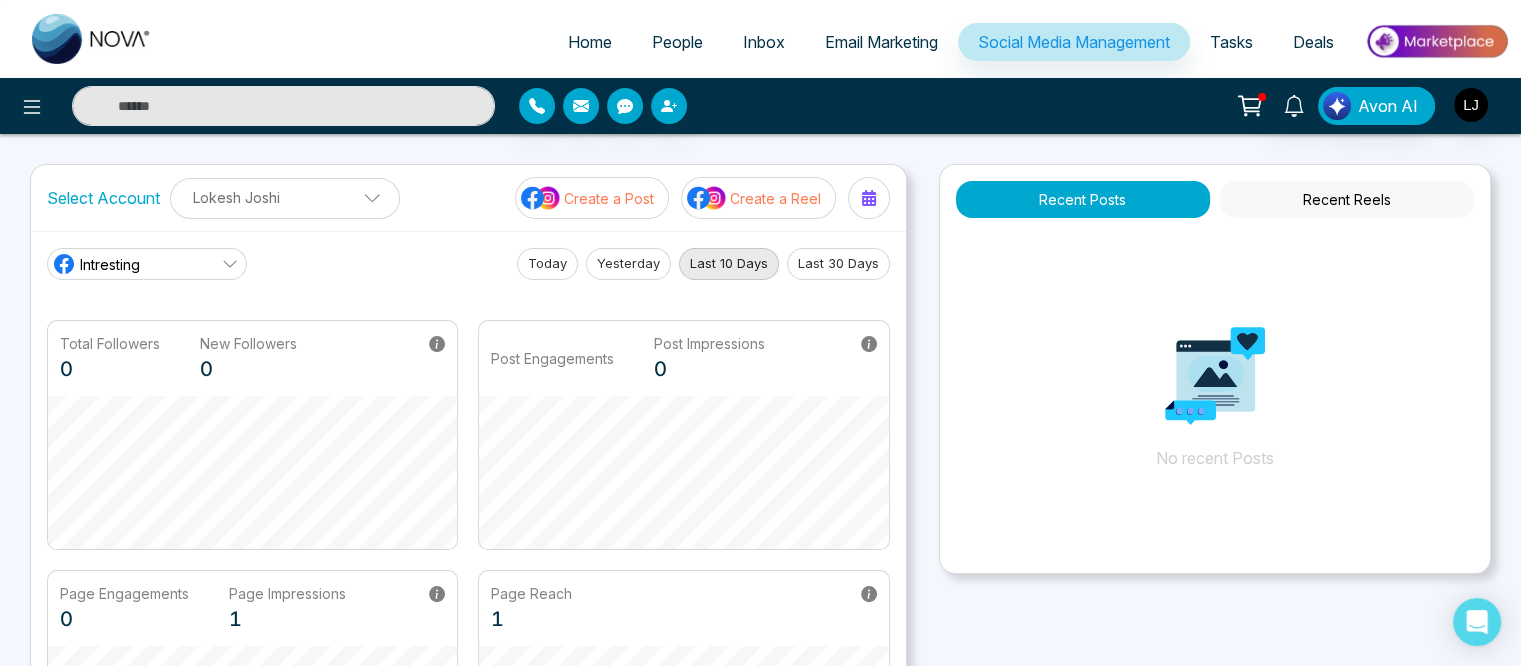 click on "Create a Reel" at bounding box center (775, 198) 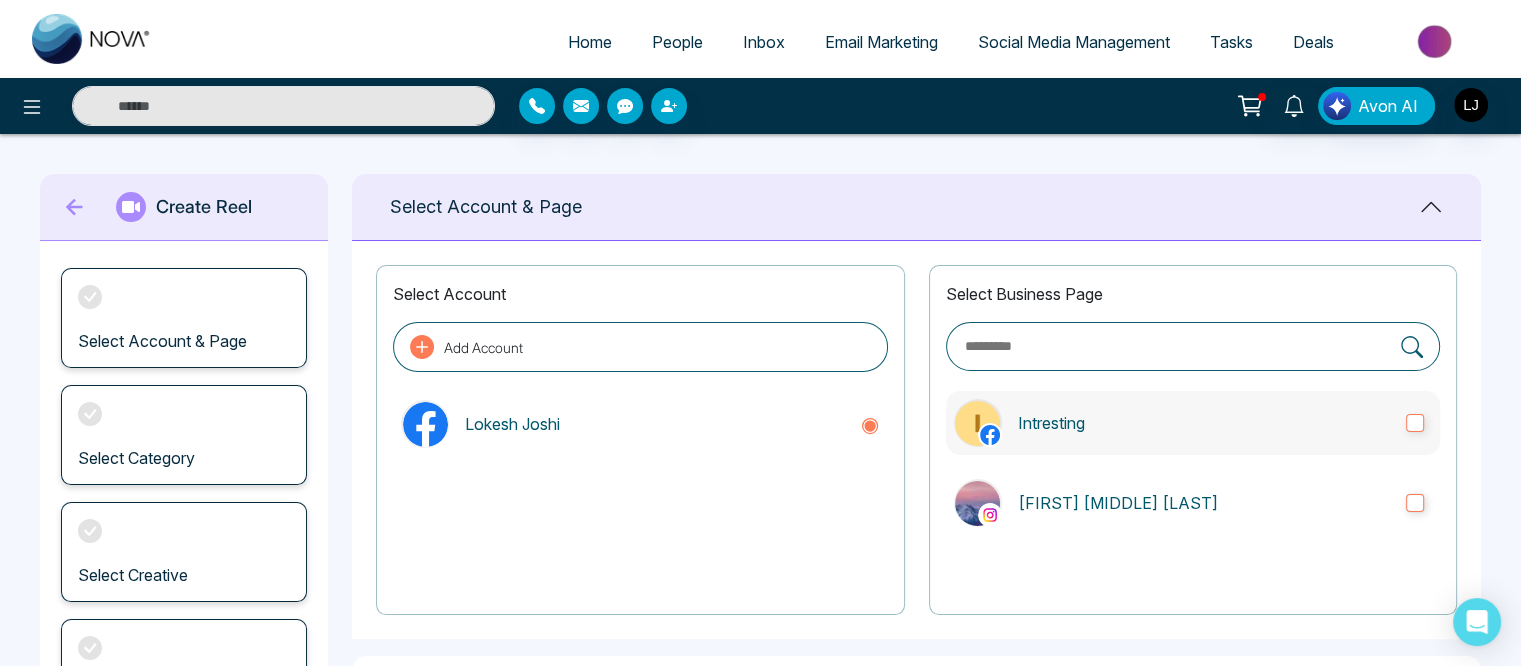 click on "Intresting" at bounding box center (1204, 423) 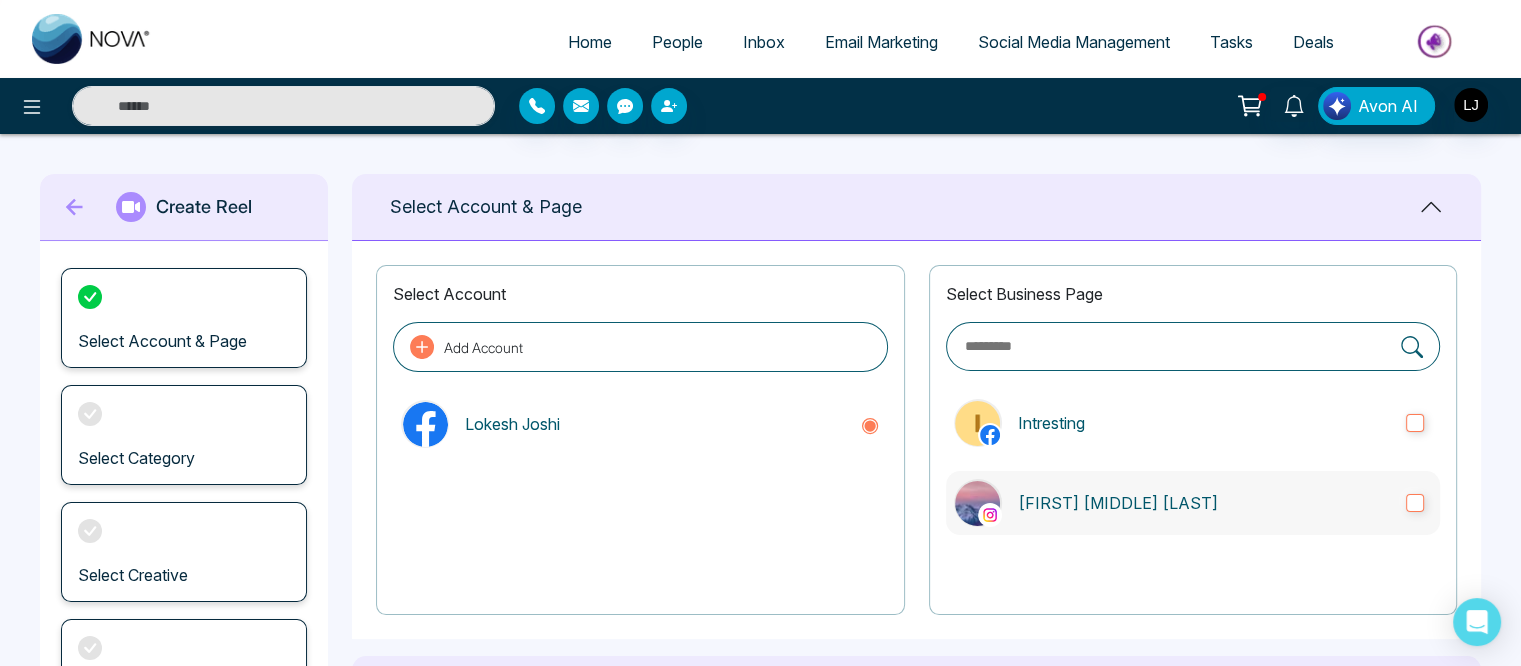 click on "[FIRST] [MIDDLE] [LAST]" at bounding box center [1204, 503] 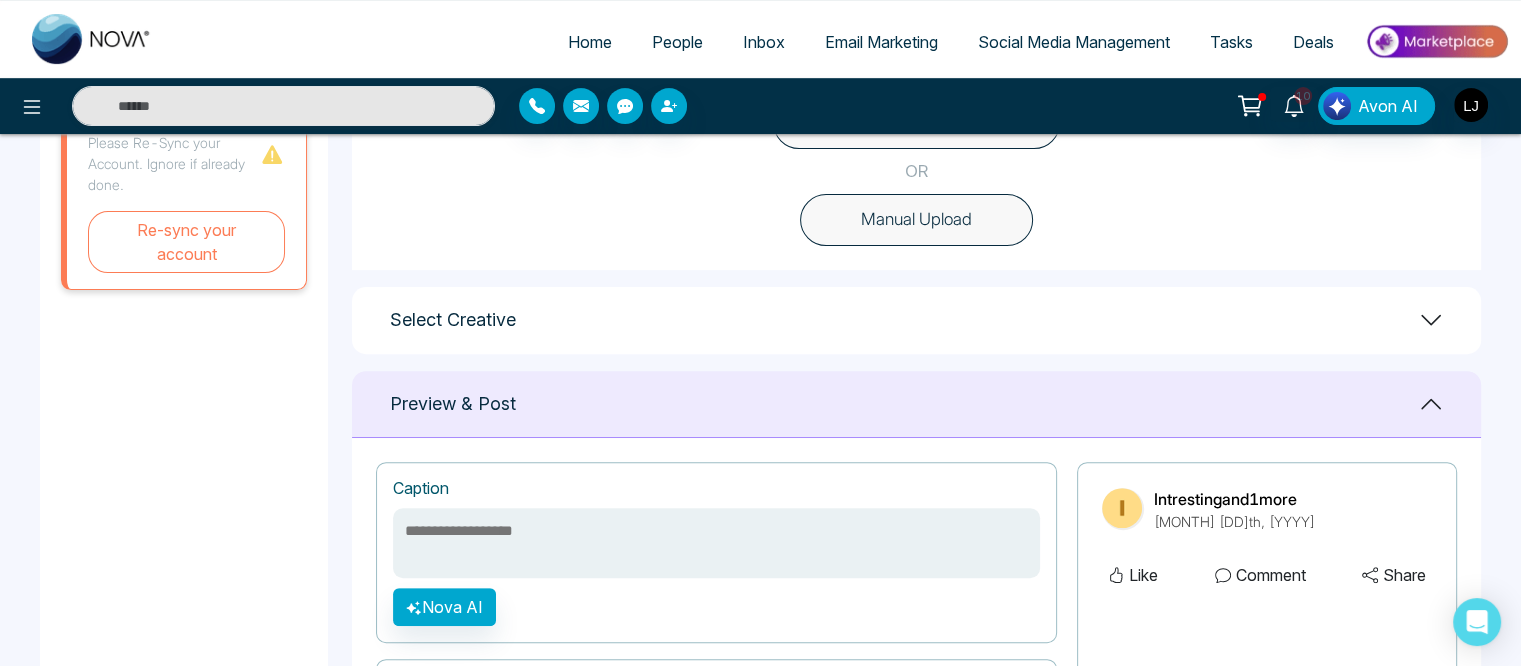 scroll, scrollTop: 450, scrollLeft: 0, axis: vertical 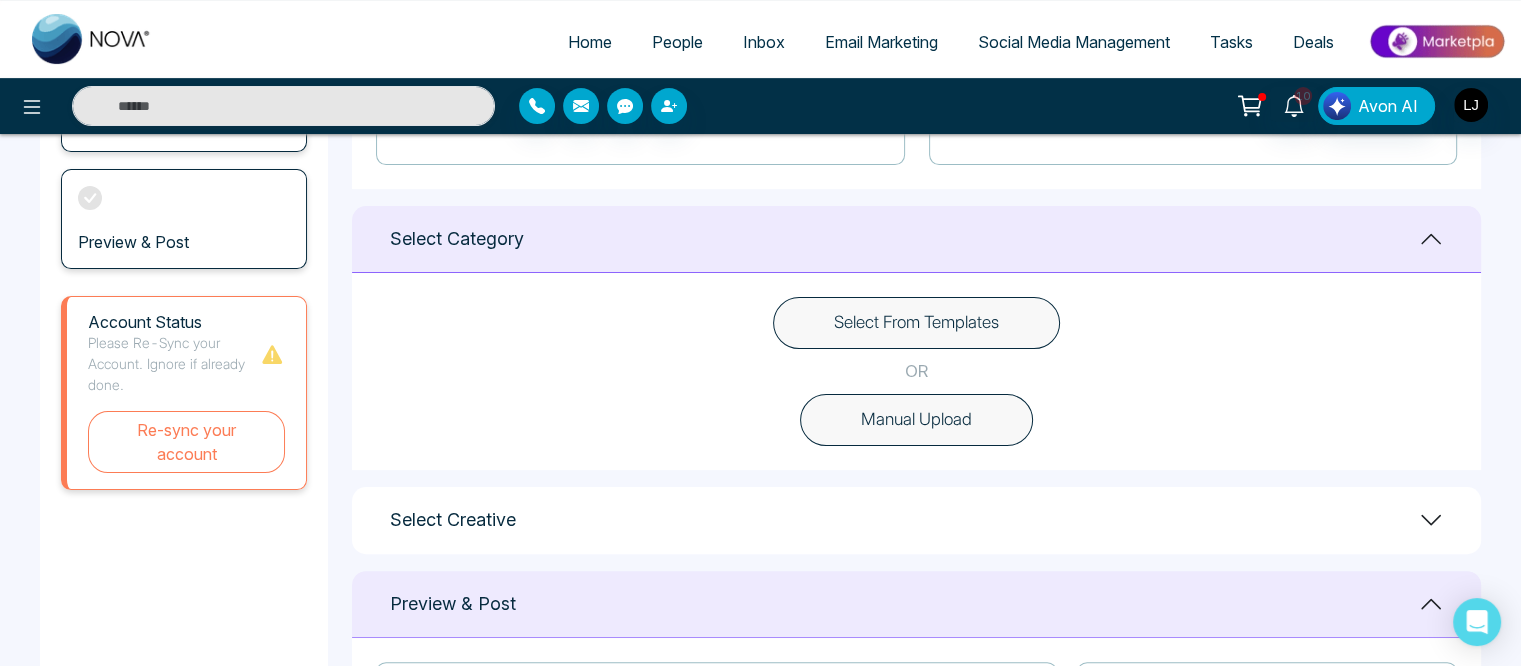 click on "Select From Templates" at bounding box center [916, 323] 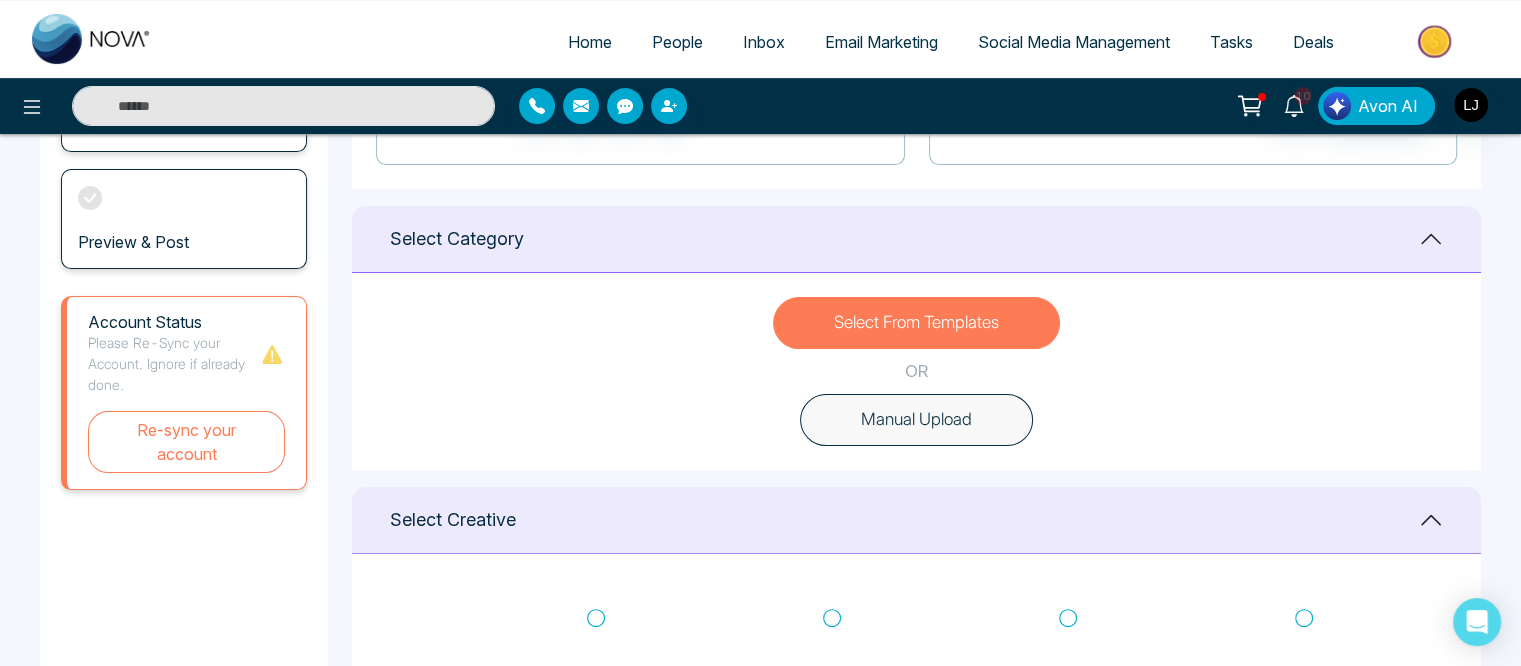 scroll, scrollTop: 650, scrollLeft: 0, axis: vertical 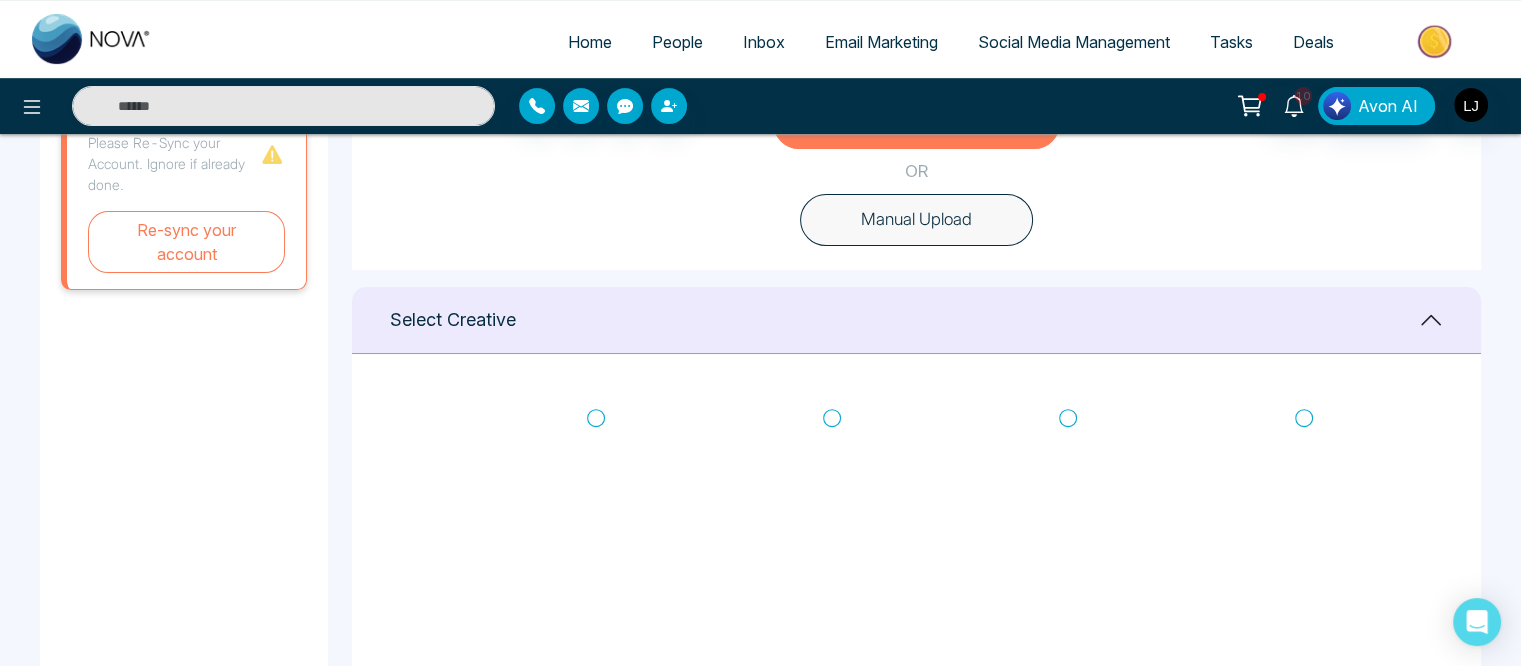 click 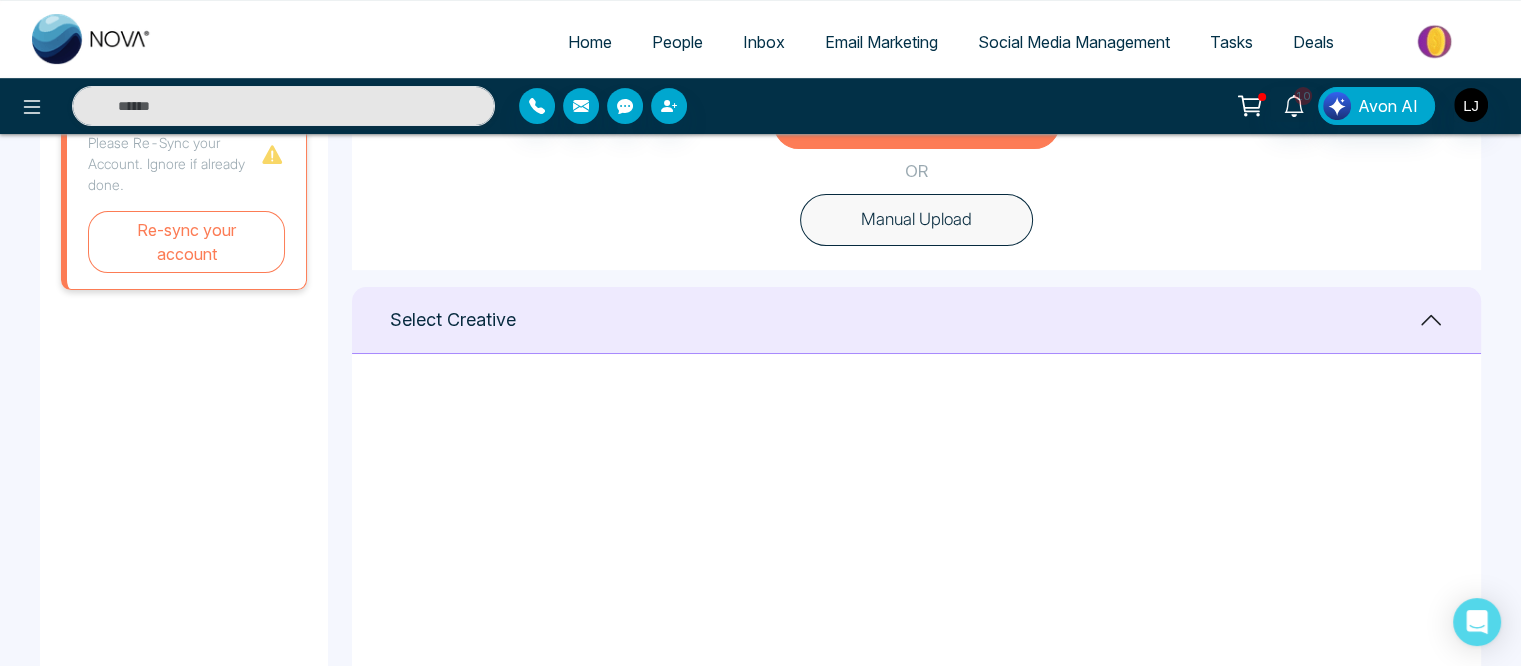 scroll, scrollTop: 0, scrollLeft: 0, axis: both 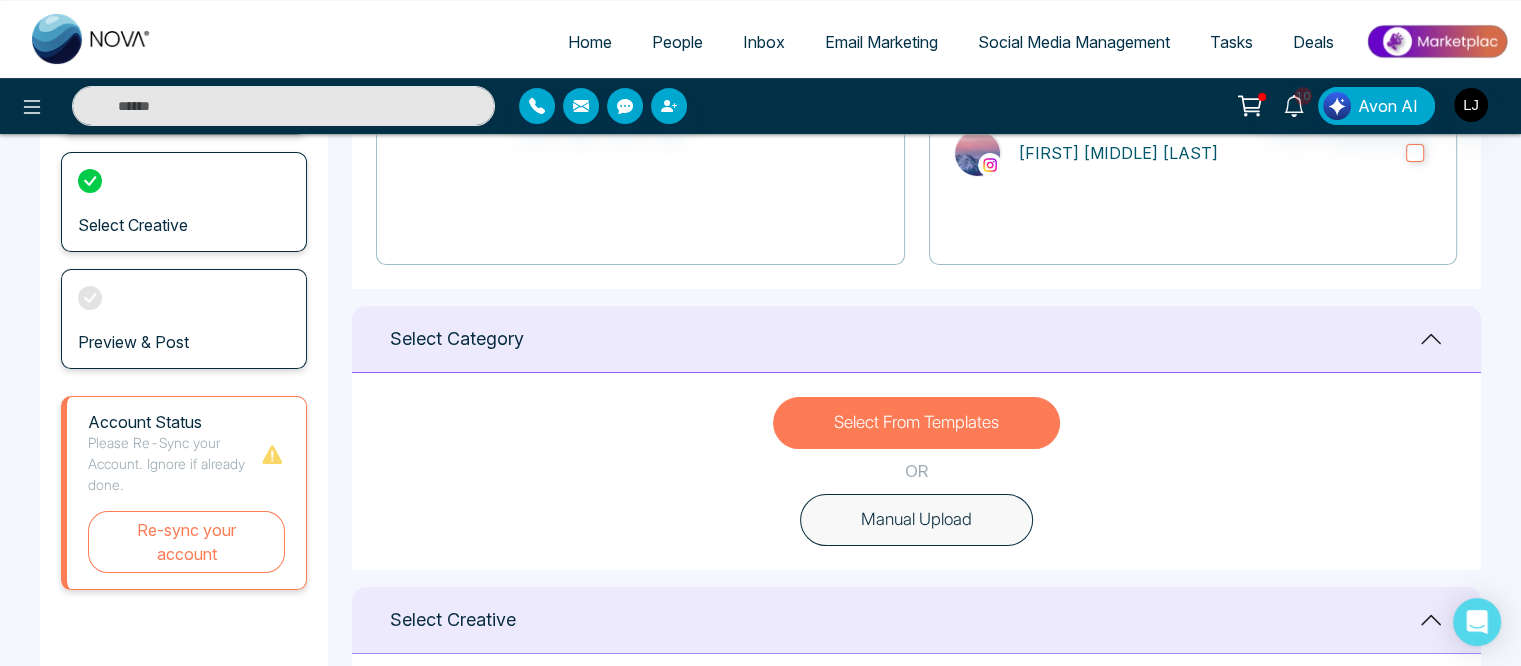click on "Manual Upload" at bounding box center (916, 520) 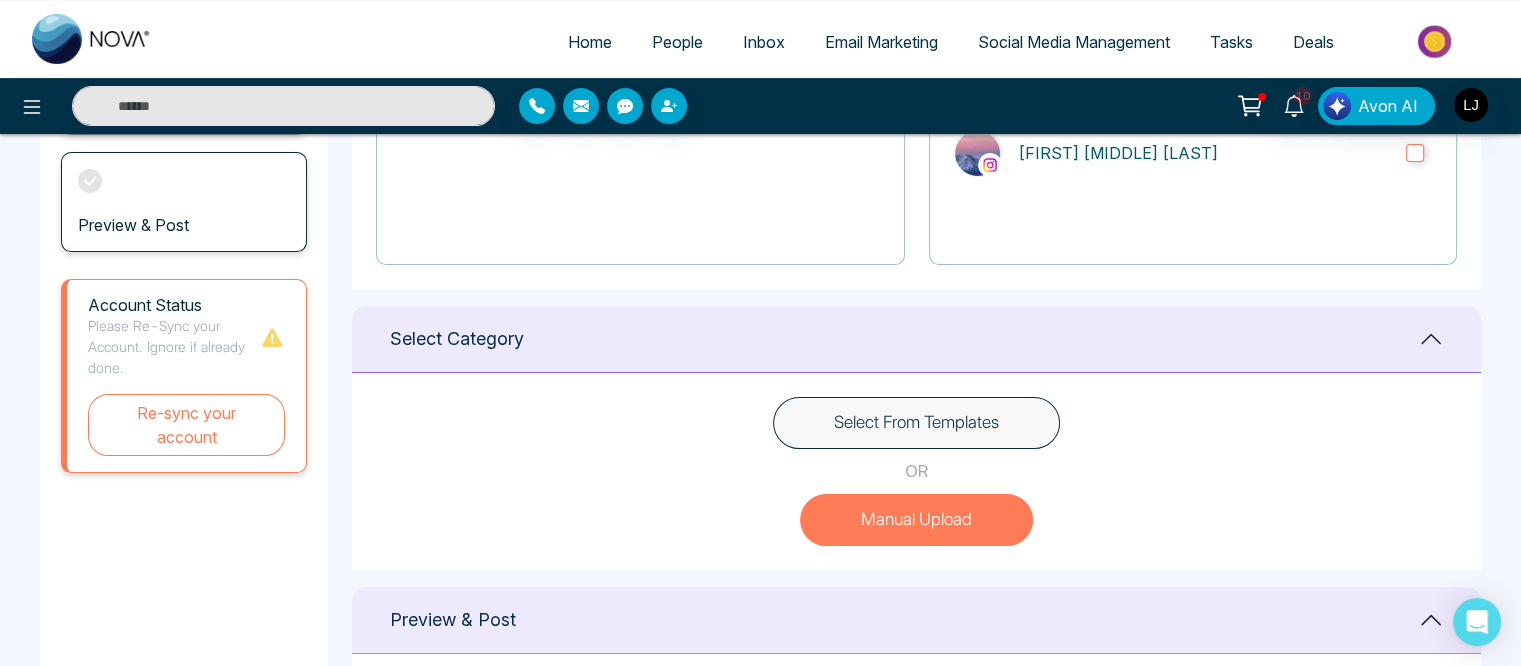 click on "Select From Templates" at bounding box center (916, 423) 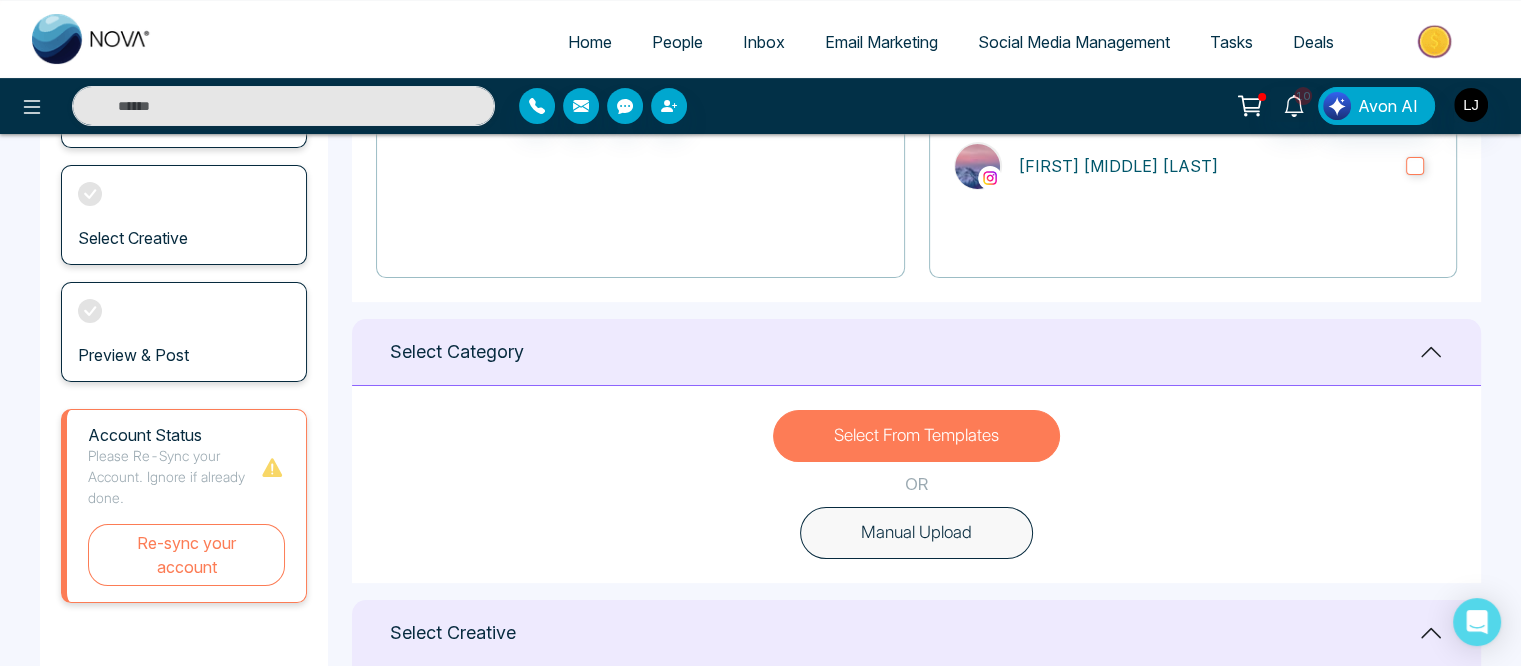 scroll, scrollTop: 350, scrollLeft: 0, axis: vertical 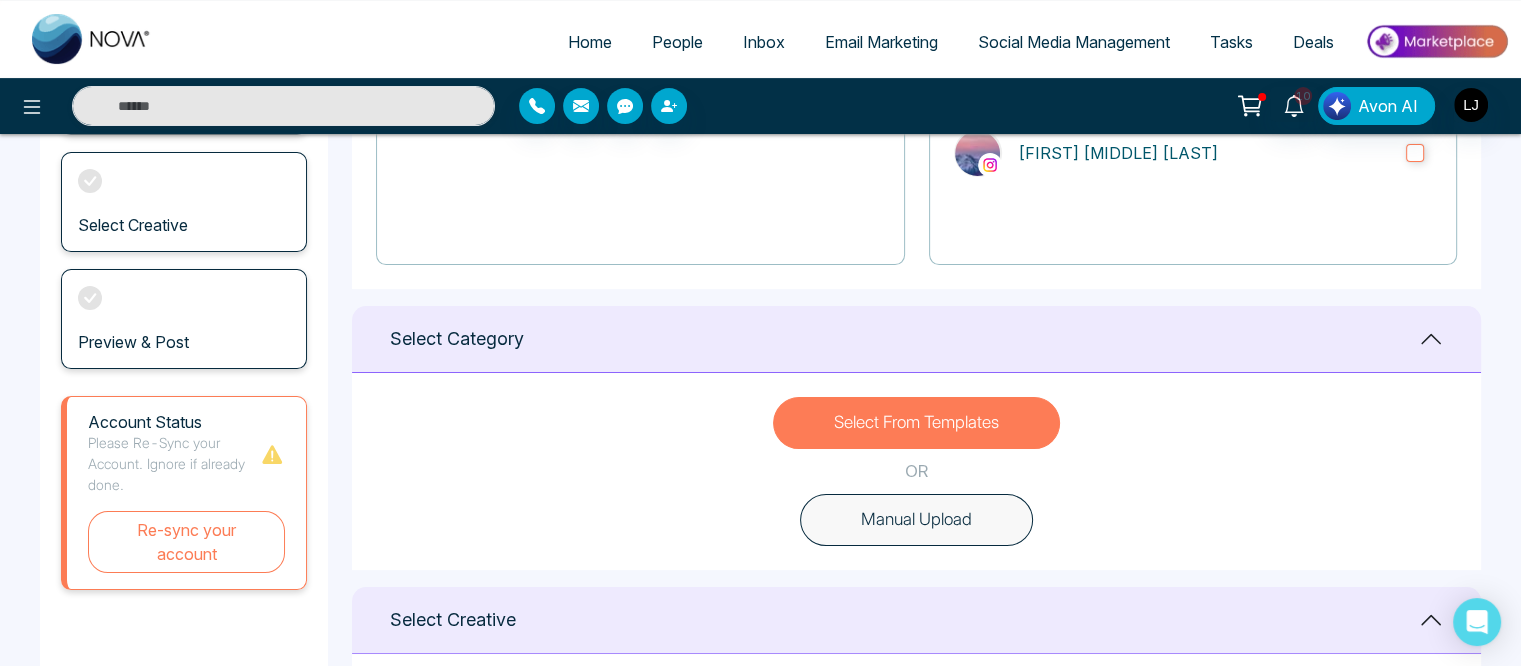 click on "Manual Upload" at bounding box center [916, 520] 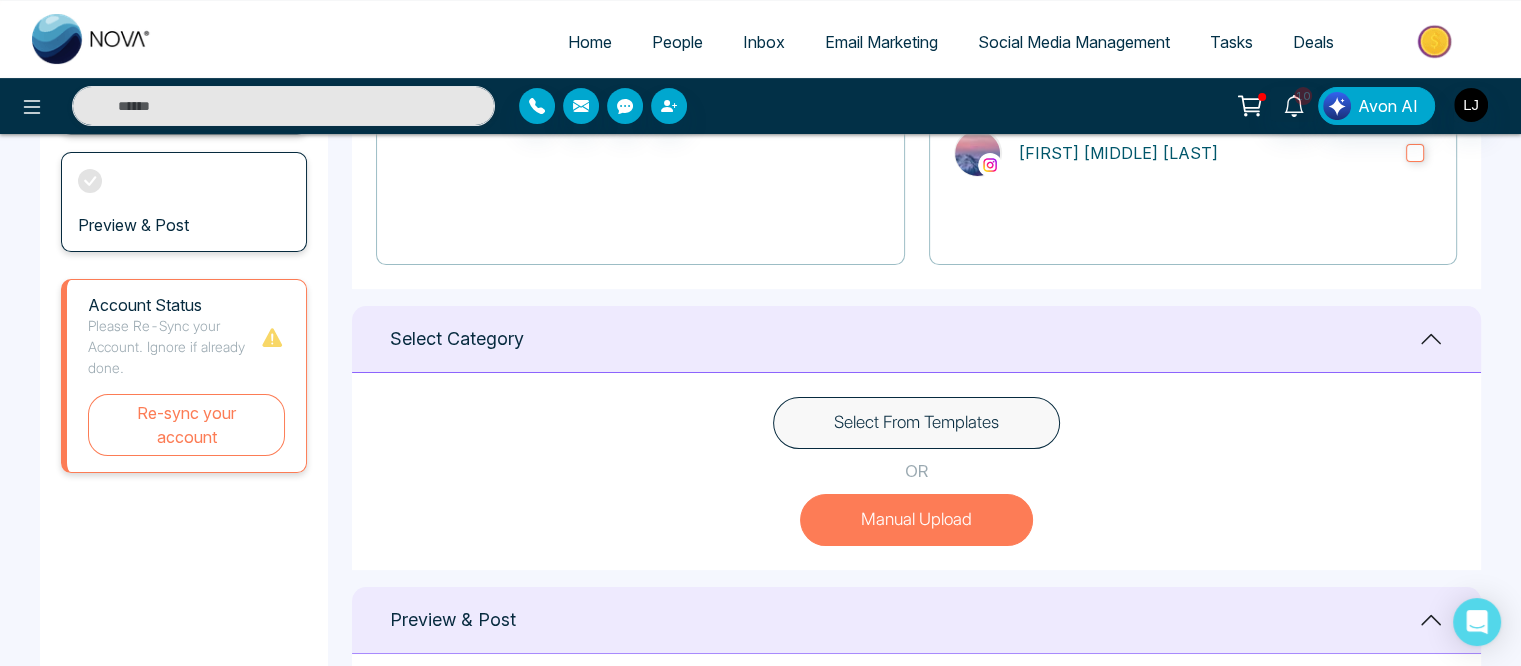 click on "Select From Templates" at bounding box center [916, 423] 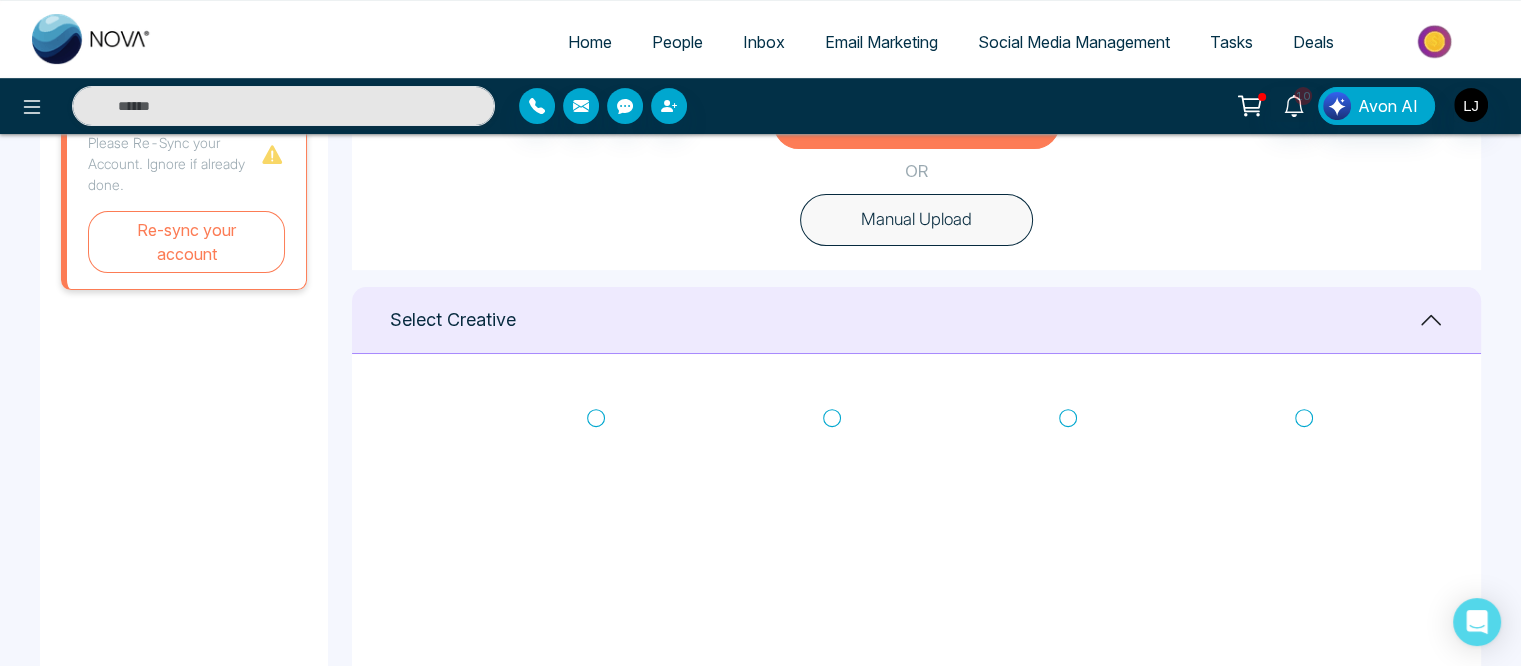 scroll, scrollTop: 450, scrollLeft: 0, axis: vertical 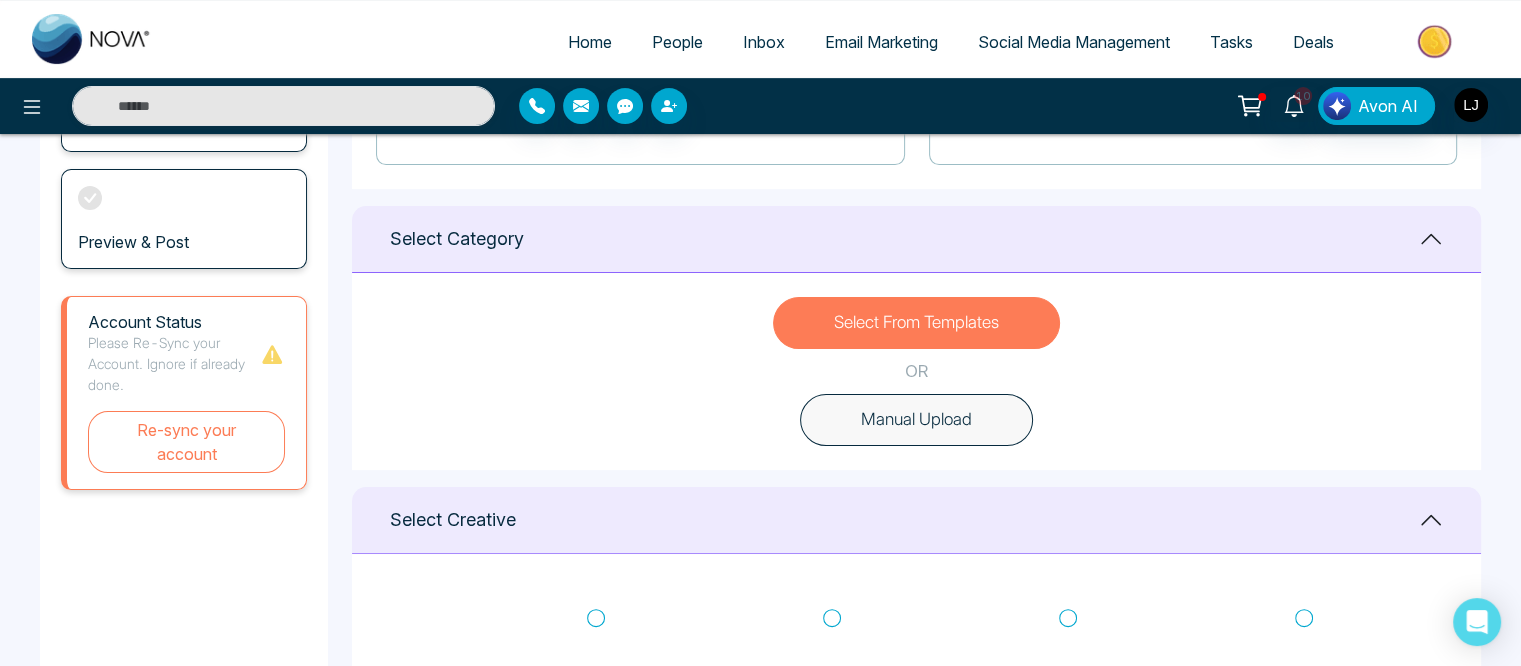type 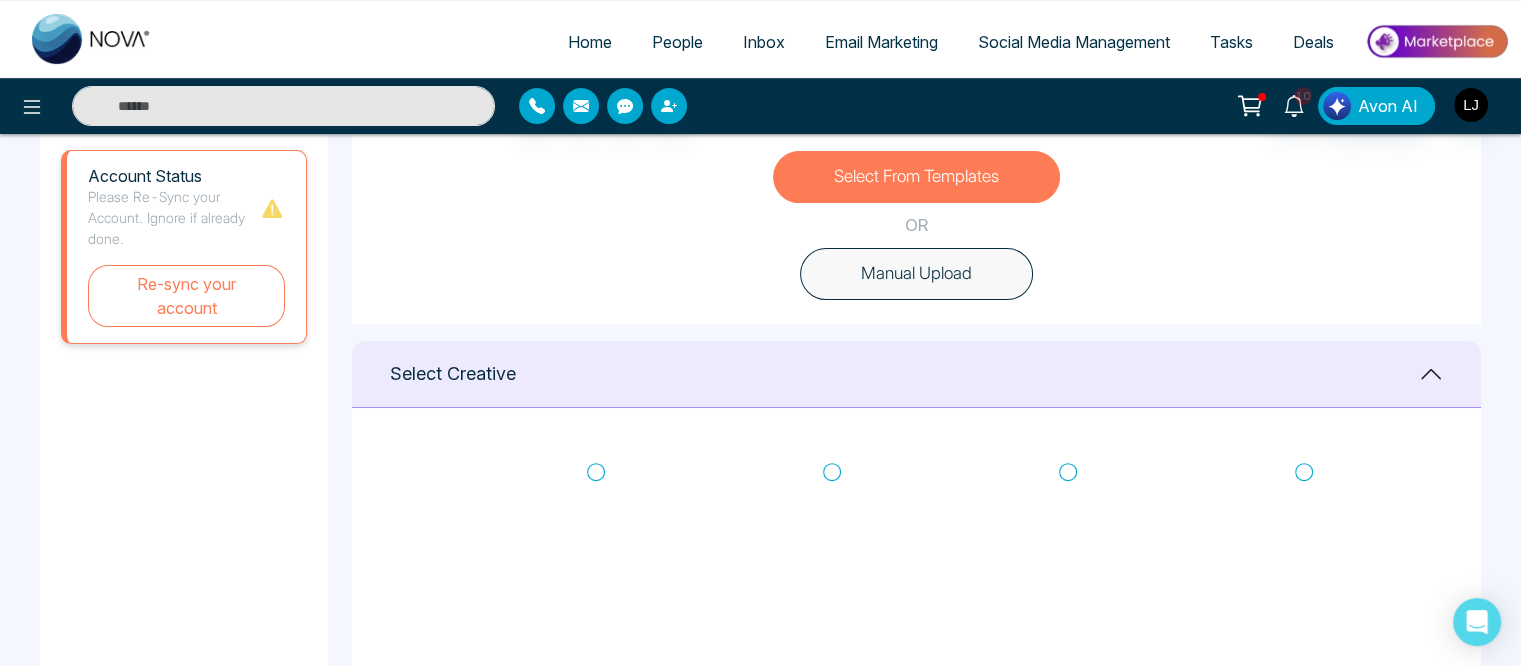 scroll, scrollTop: 600, scrollLeft: 0, axis: vertical 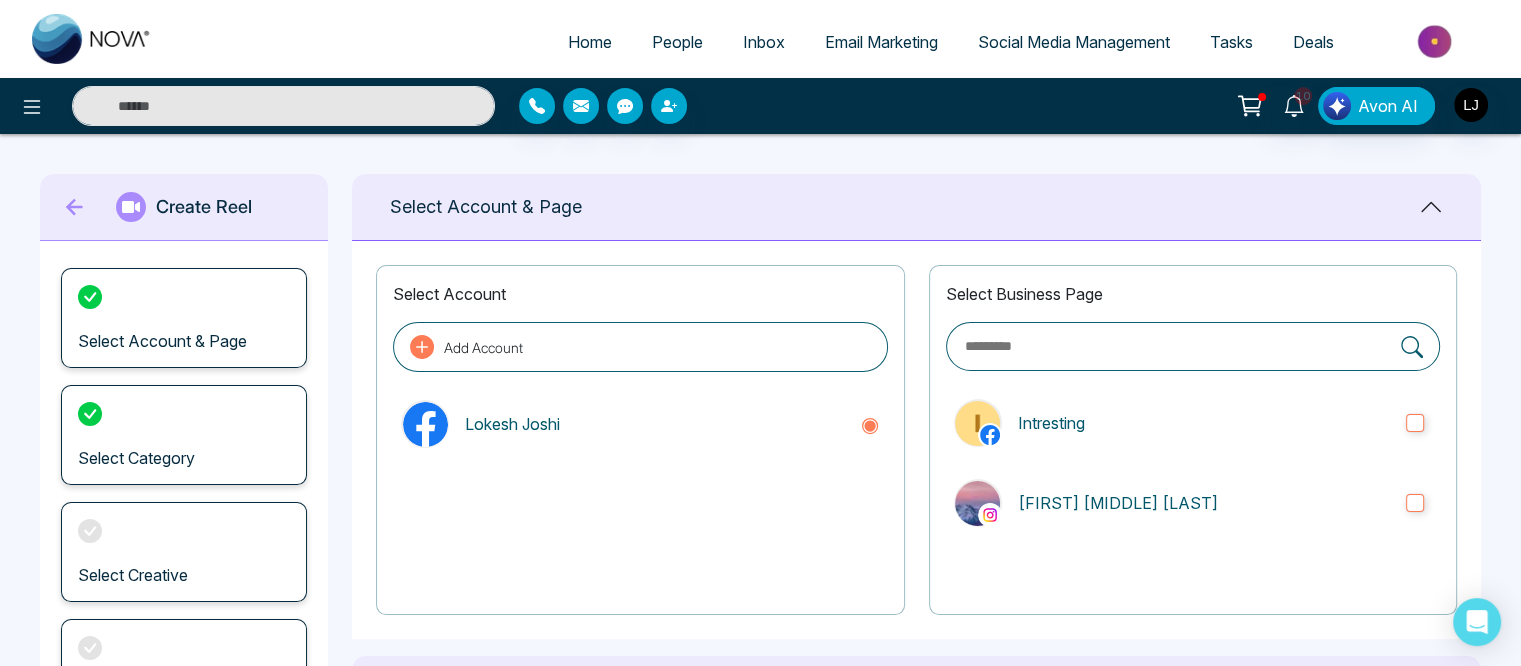 click 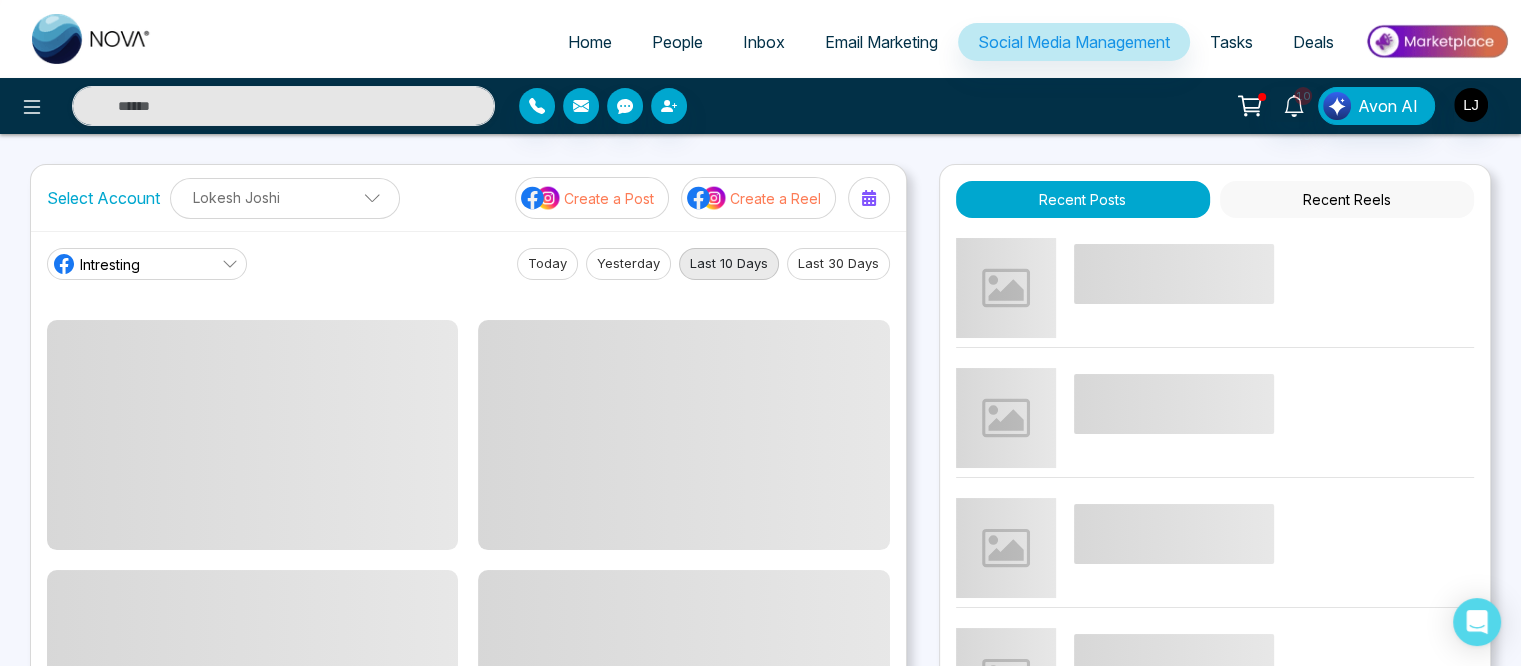 click on "Create a Post" at bounding box center (609, 198) 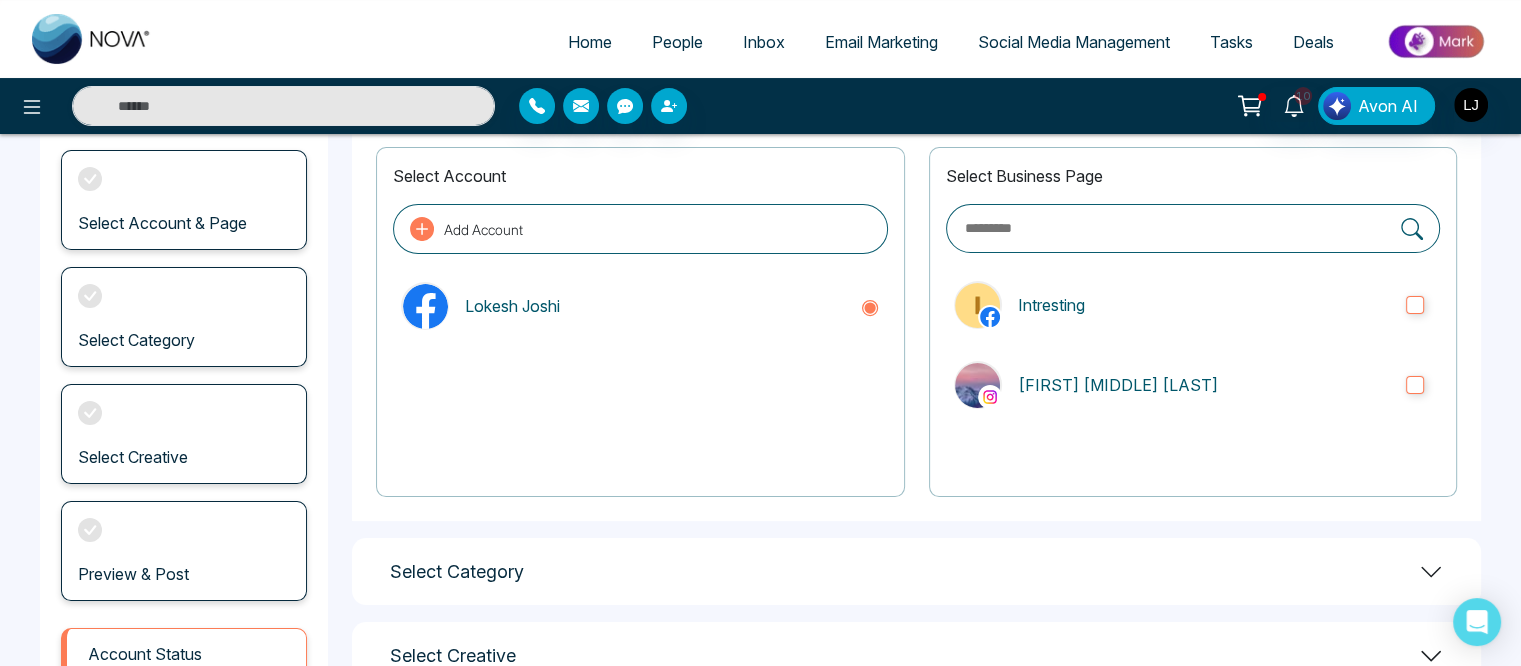 scroll, scrollTop: 344, scrollLeft: 0, axis: vertical 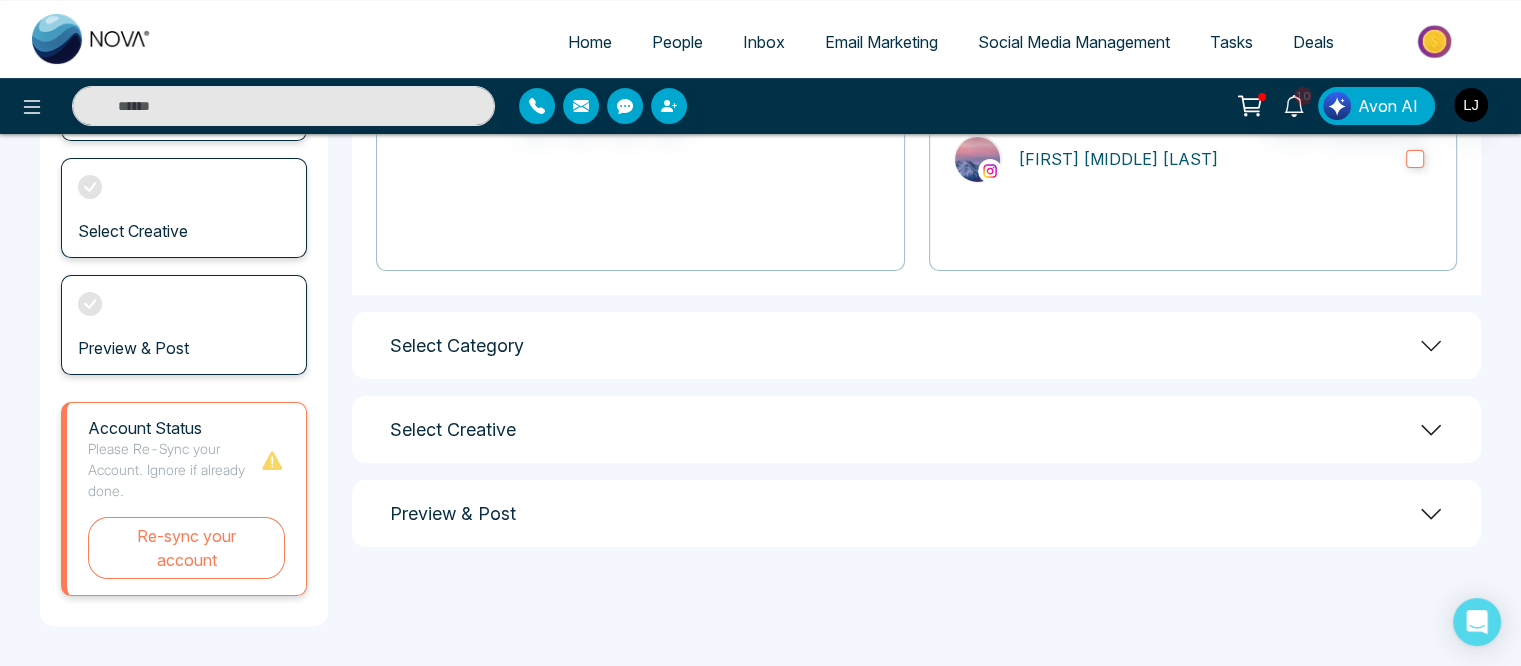 click 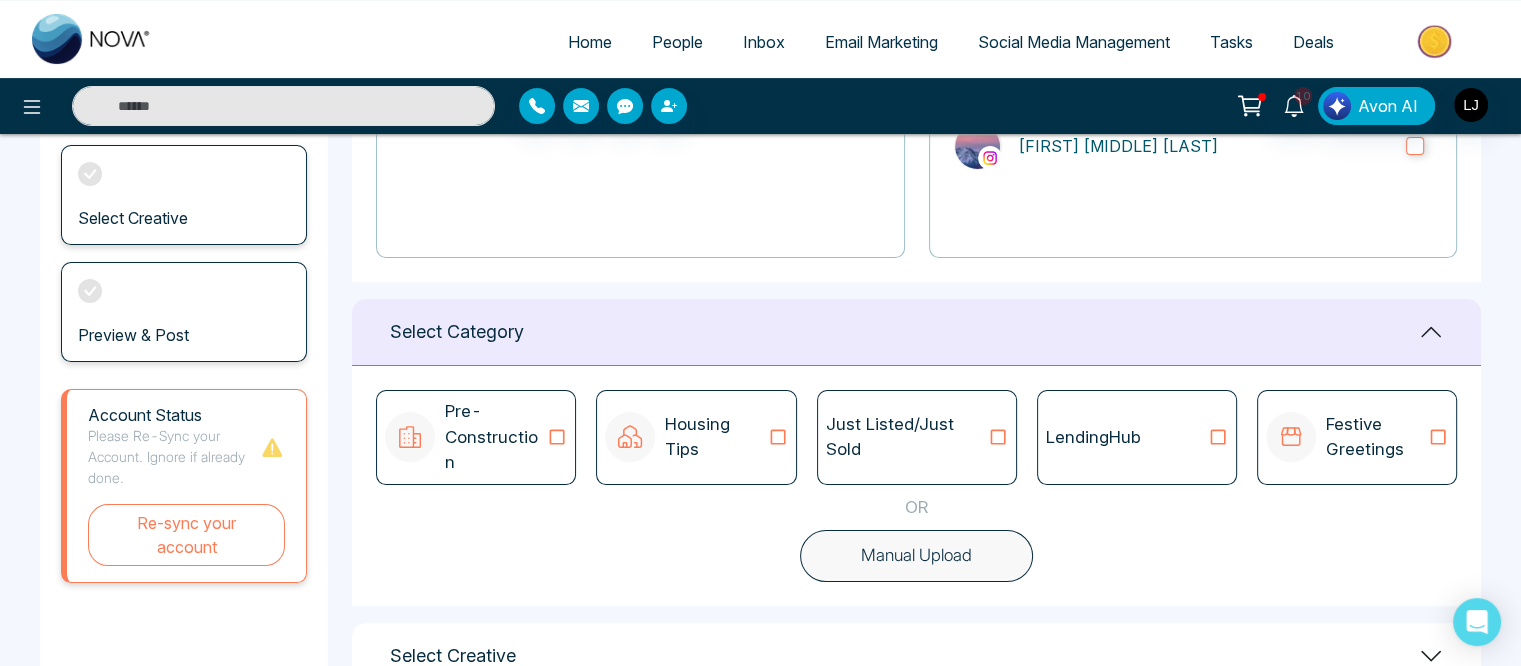 scroll, scrollTop: 444, scrollLeft: 0, axis: vertical 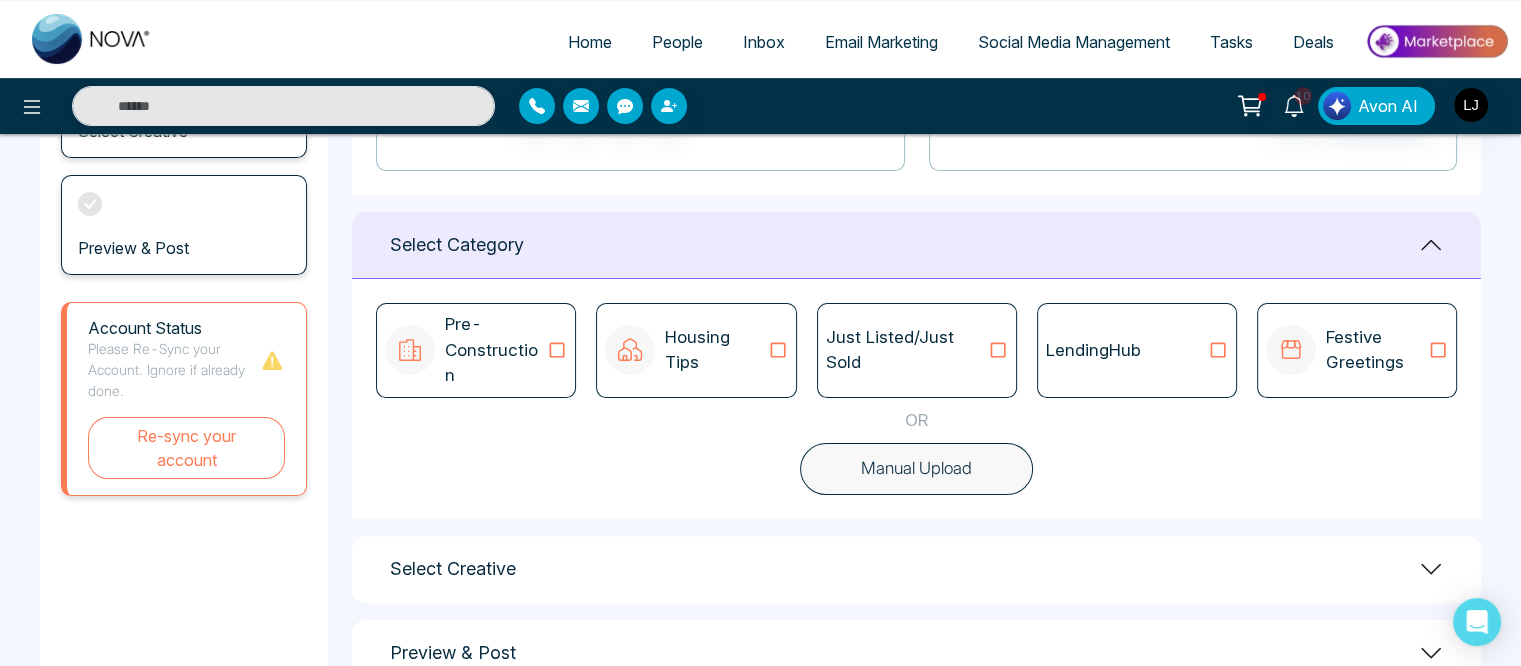 click on "People" at bounding box center [677, 42] 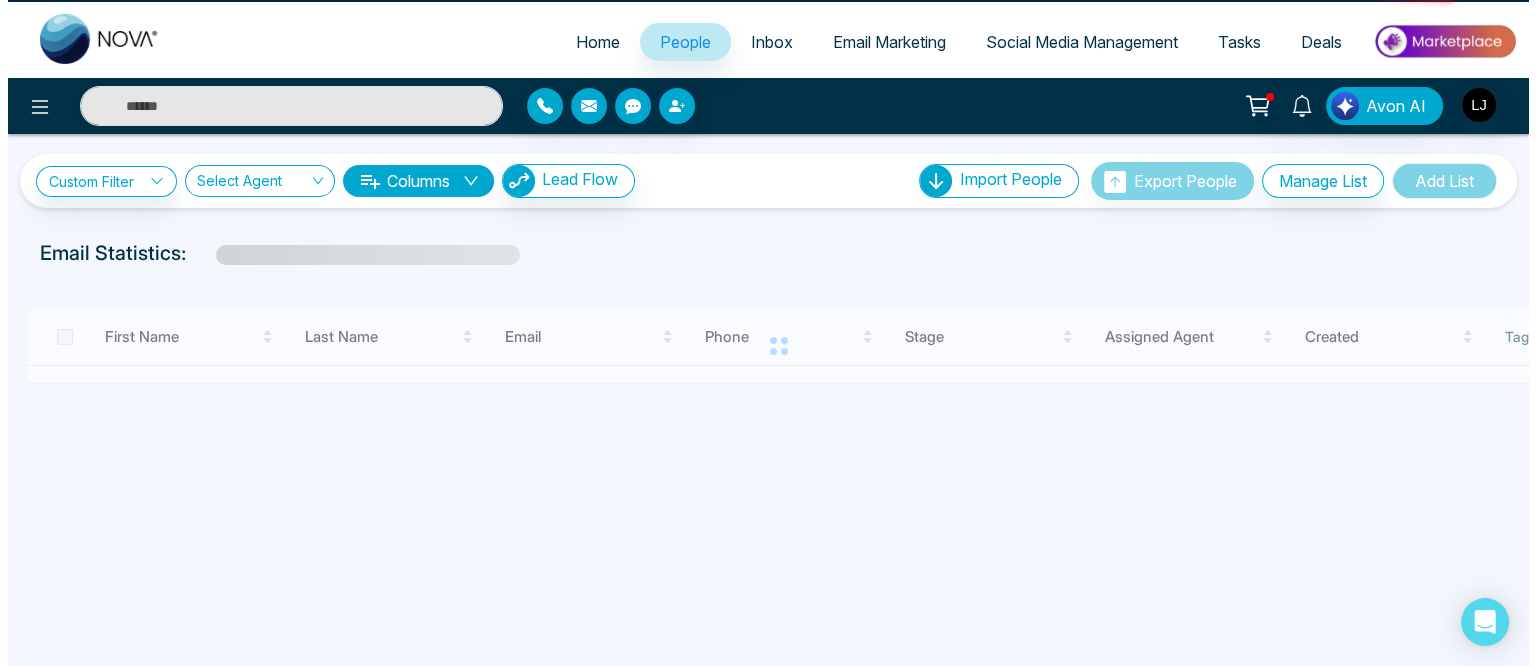 scroll, scrollTop: 0, scrollLeft: 0, axis: both 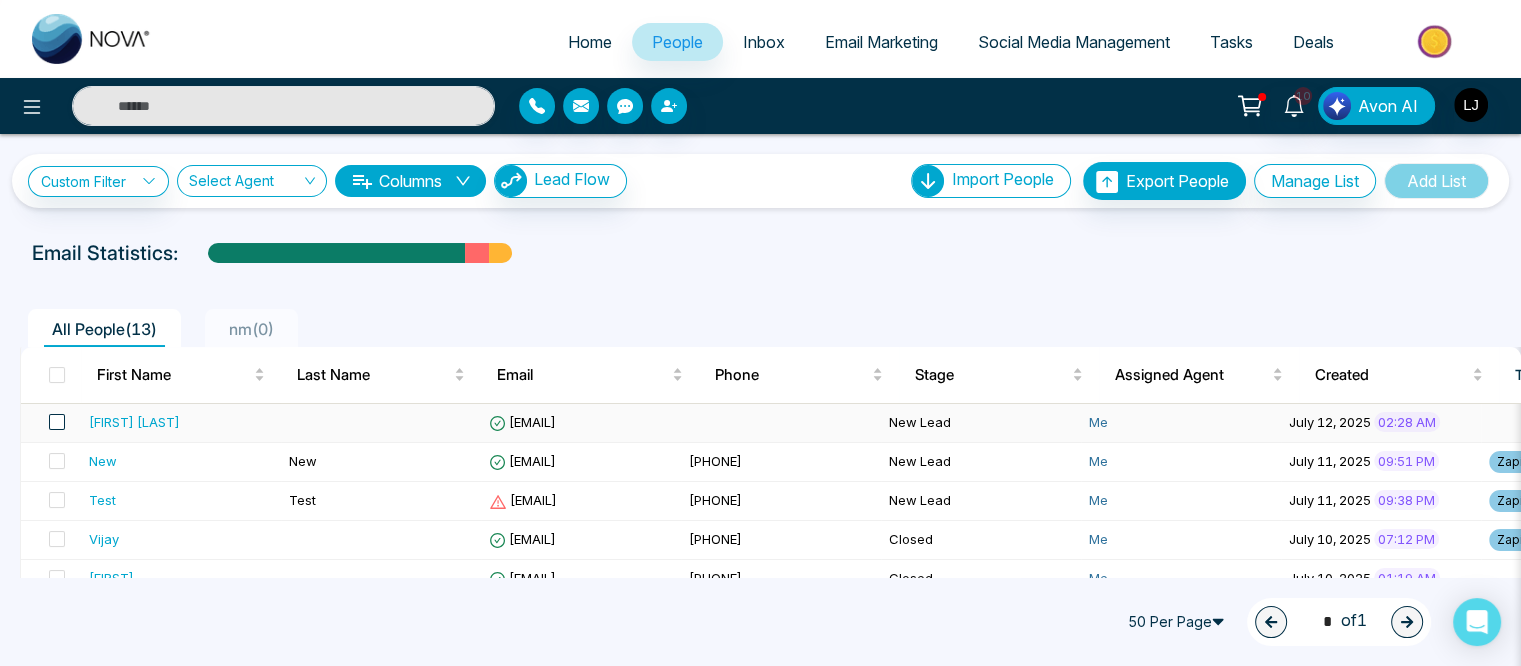 click at bounding box center (57, 422) 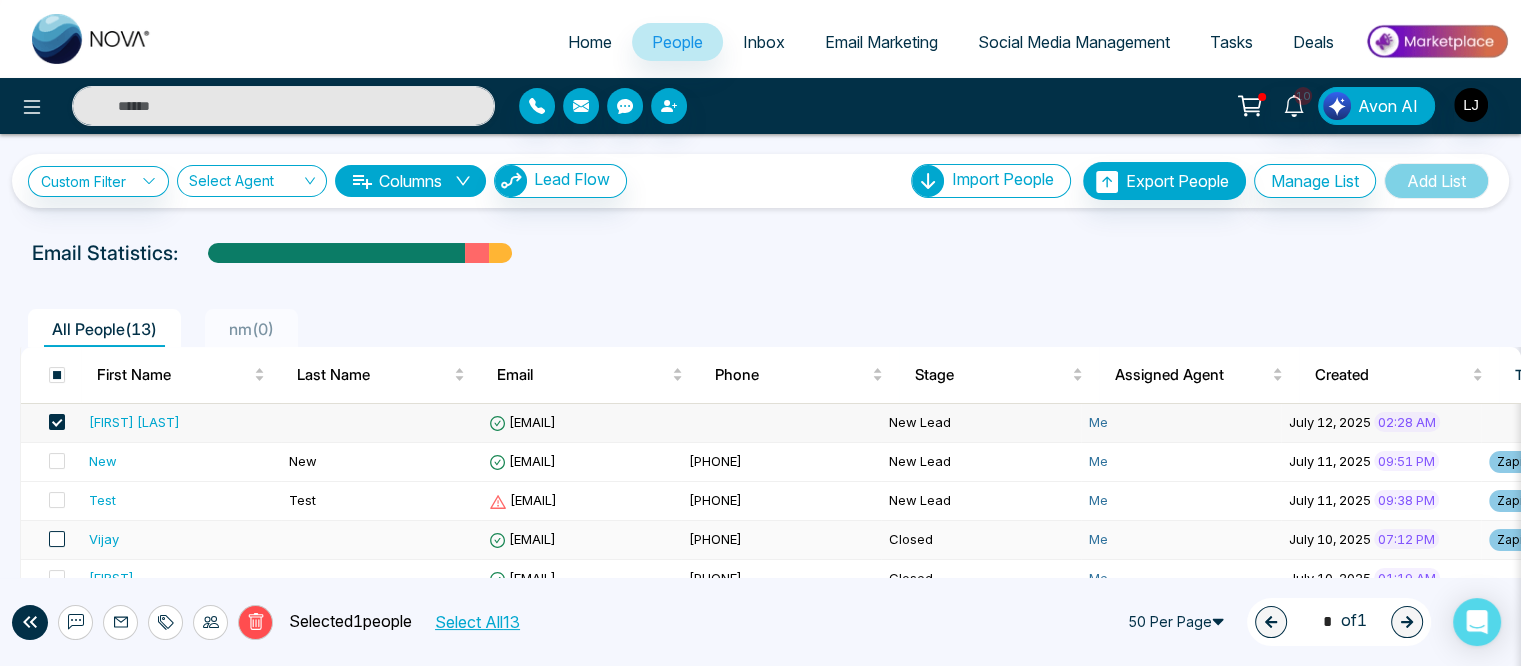 click at bounding box center (57, 539) 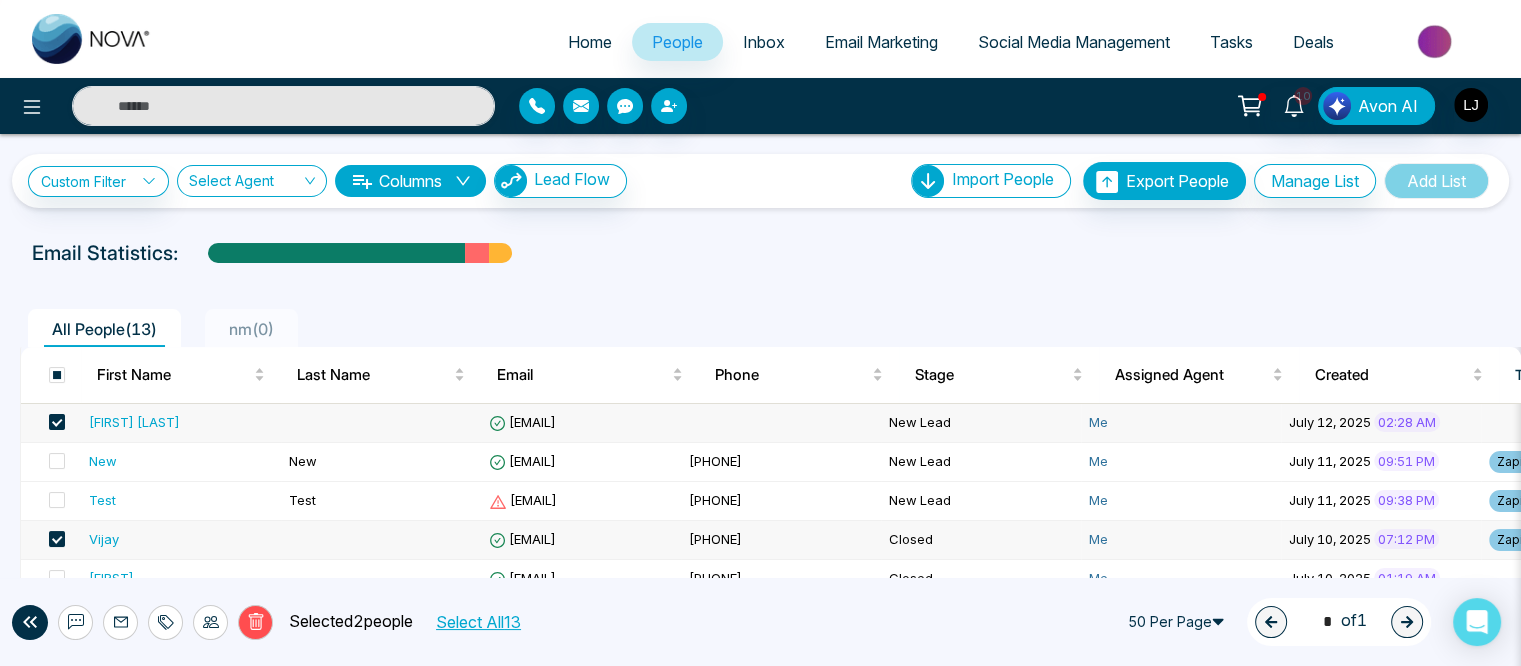 click on "nm  ( 0 )" at bounding box center (251, 329) 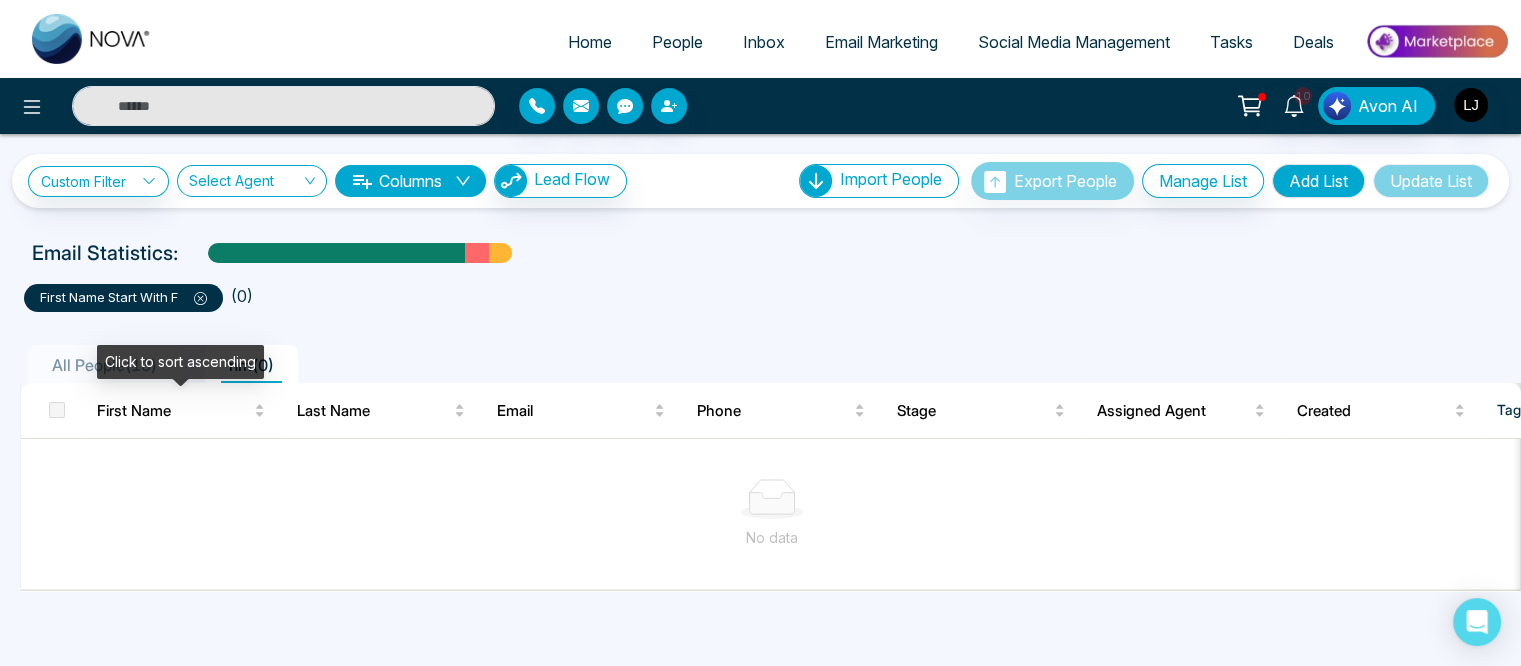 click on "Click to sort ascending" at bounding box center [180, 362] 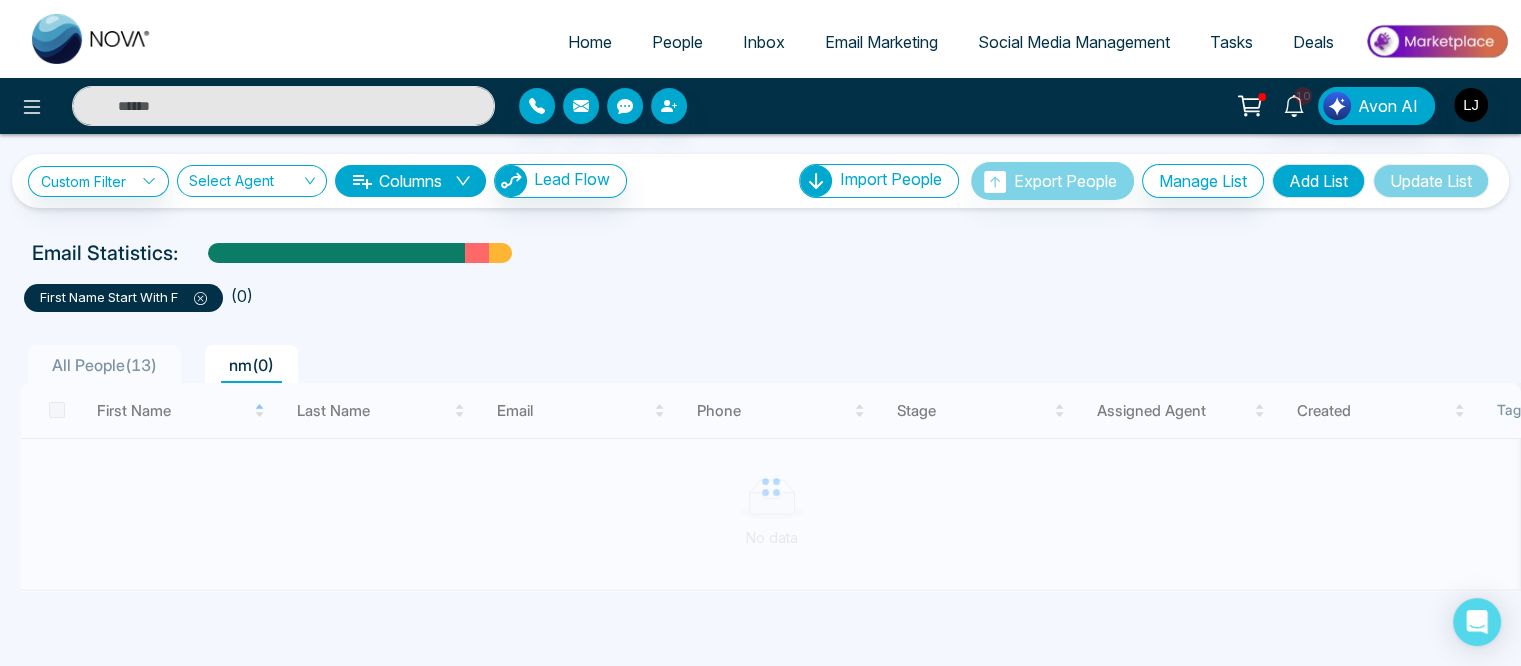 click on "All People  ( 13 )" at bounding box center (104, 365) 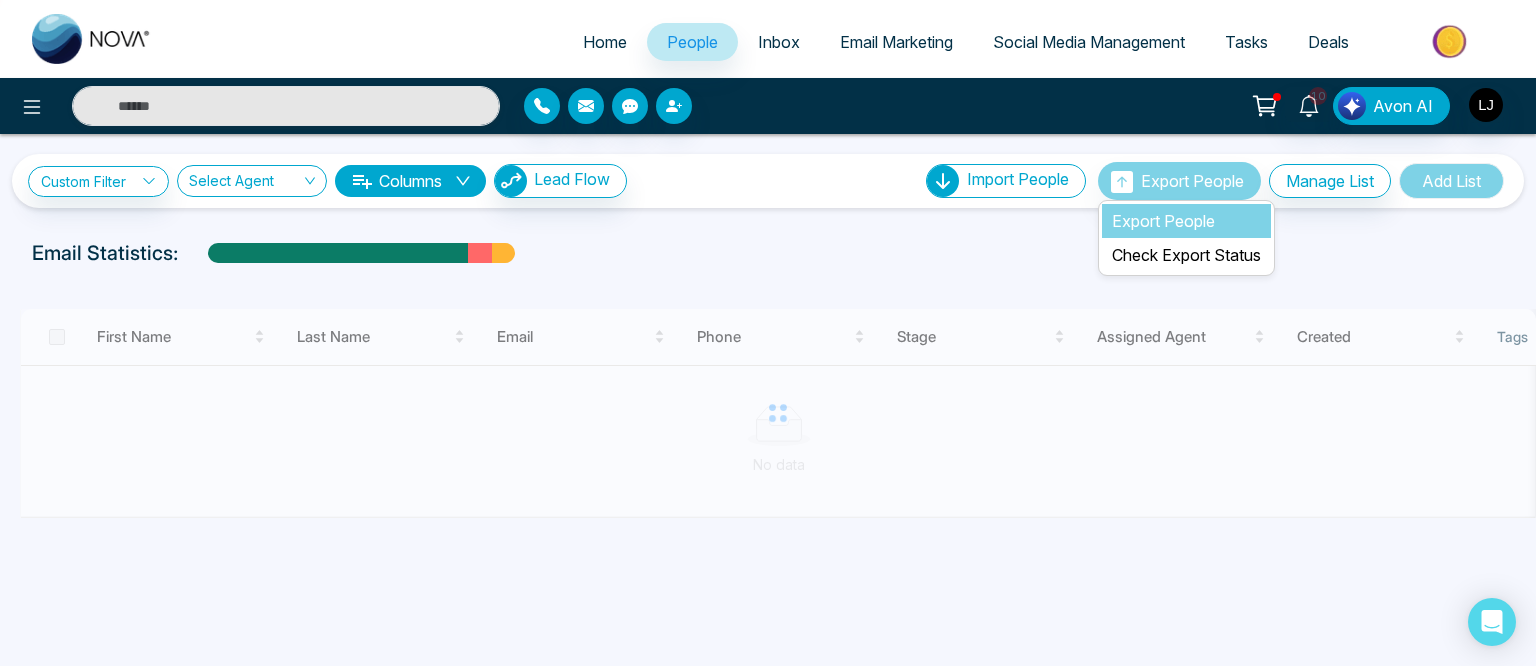 click on "Export People" at bounding box center [1186, 221] 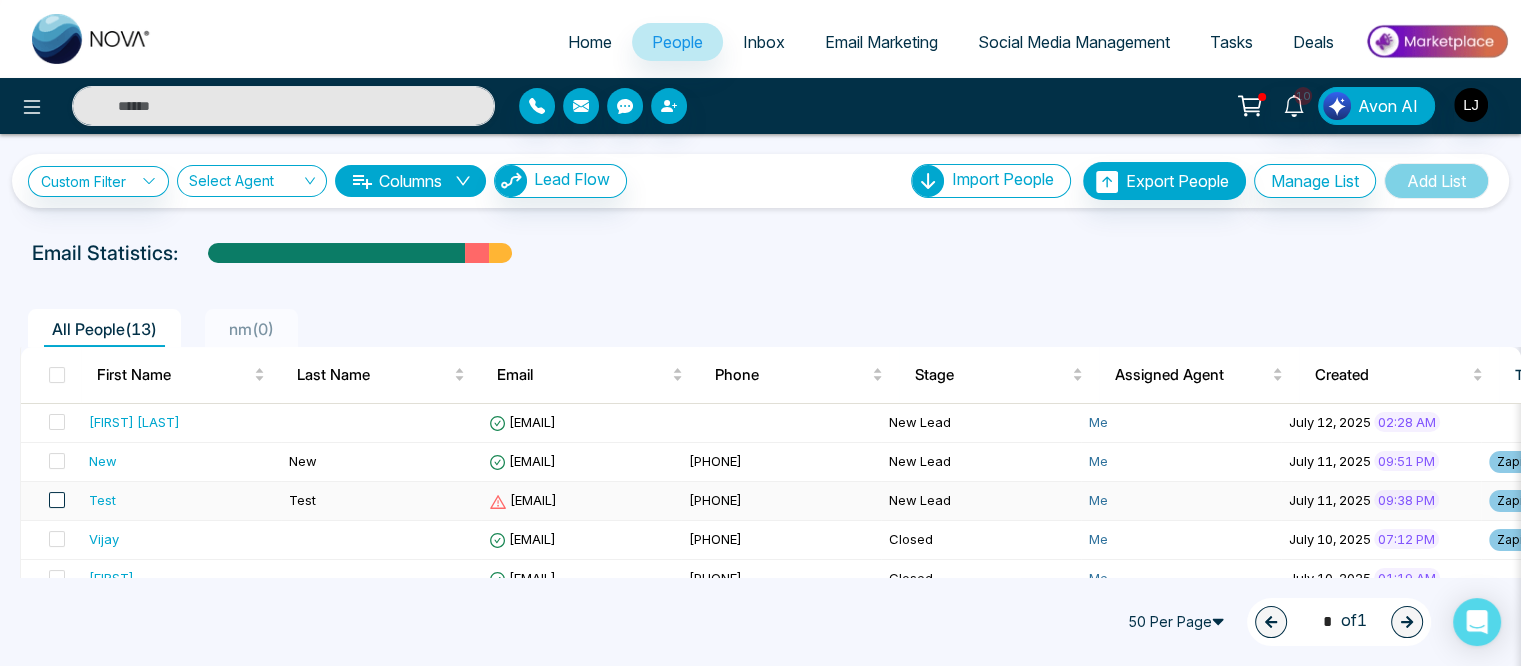 click at bounding box center [57, 500] 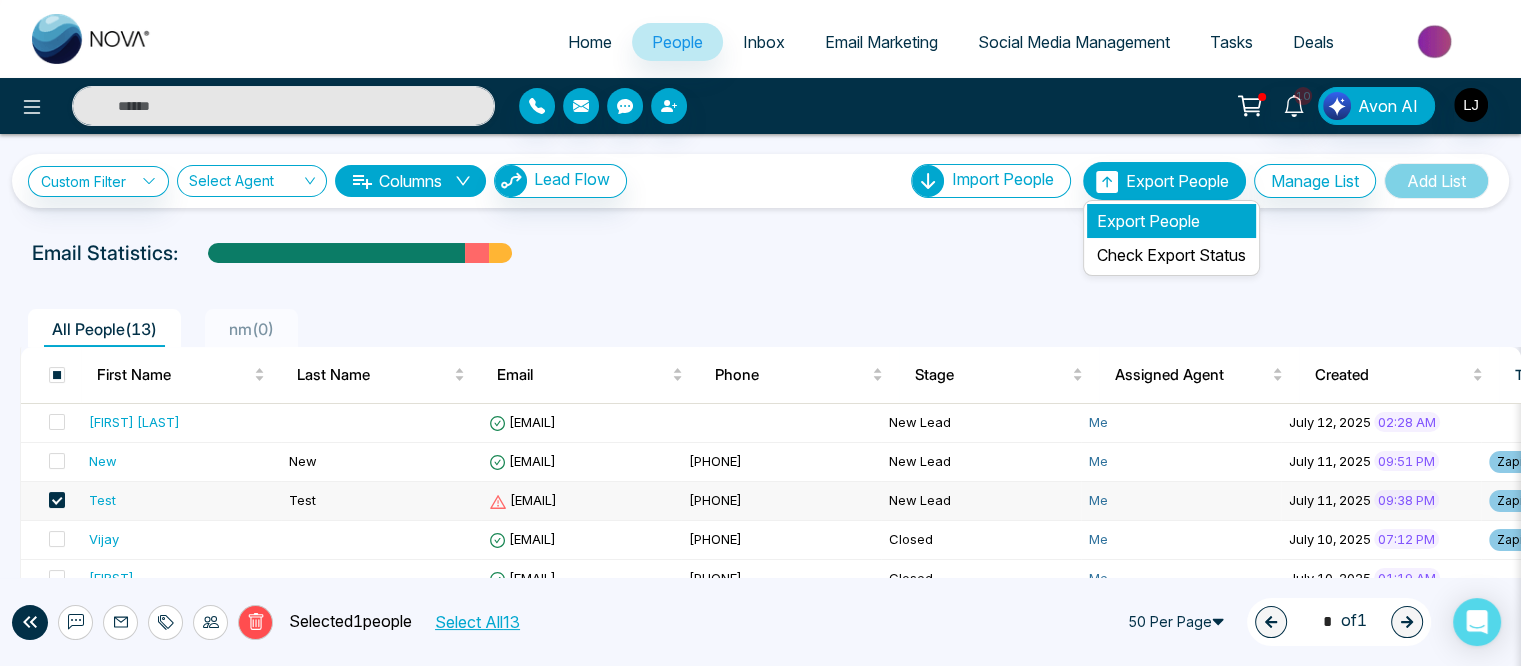 click on "Export People" at bounding box center [1171, 221] 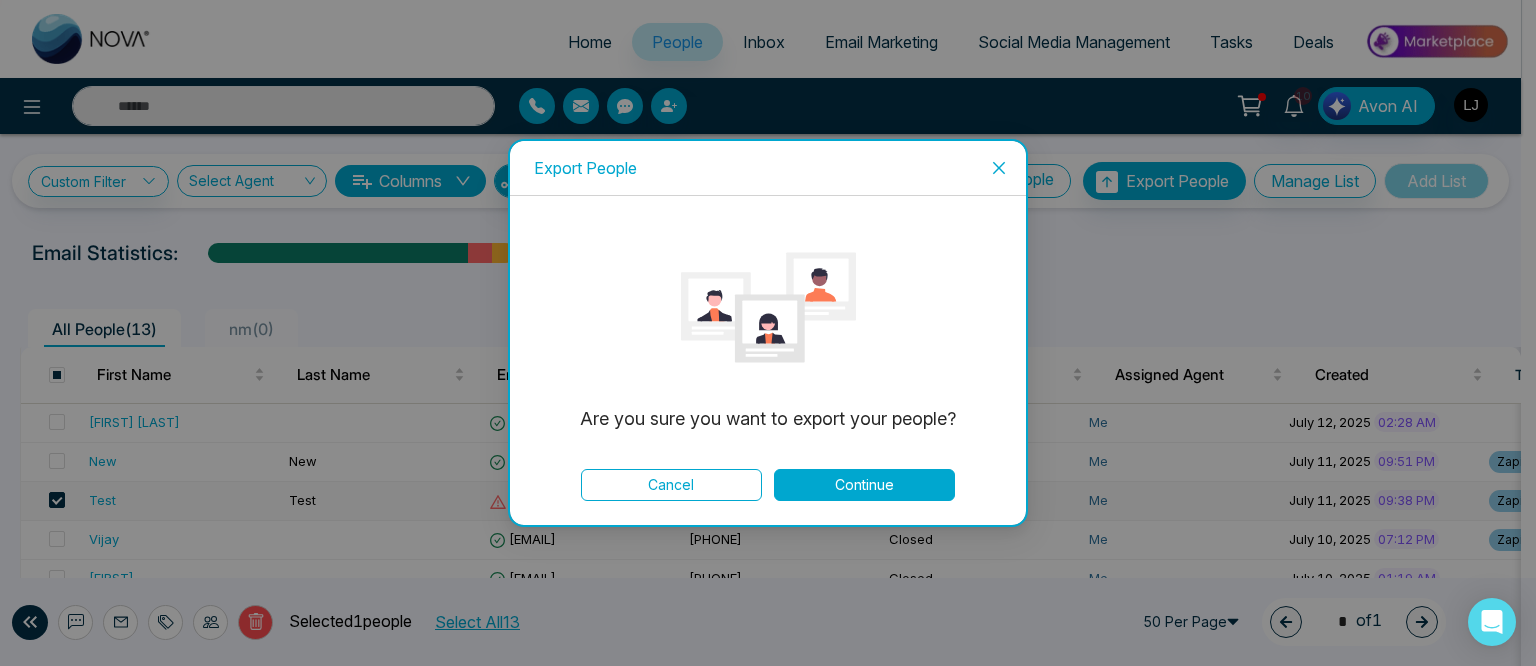 click on "Continue" at bounding box center [864, 485] 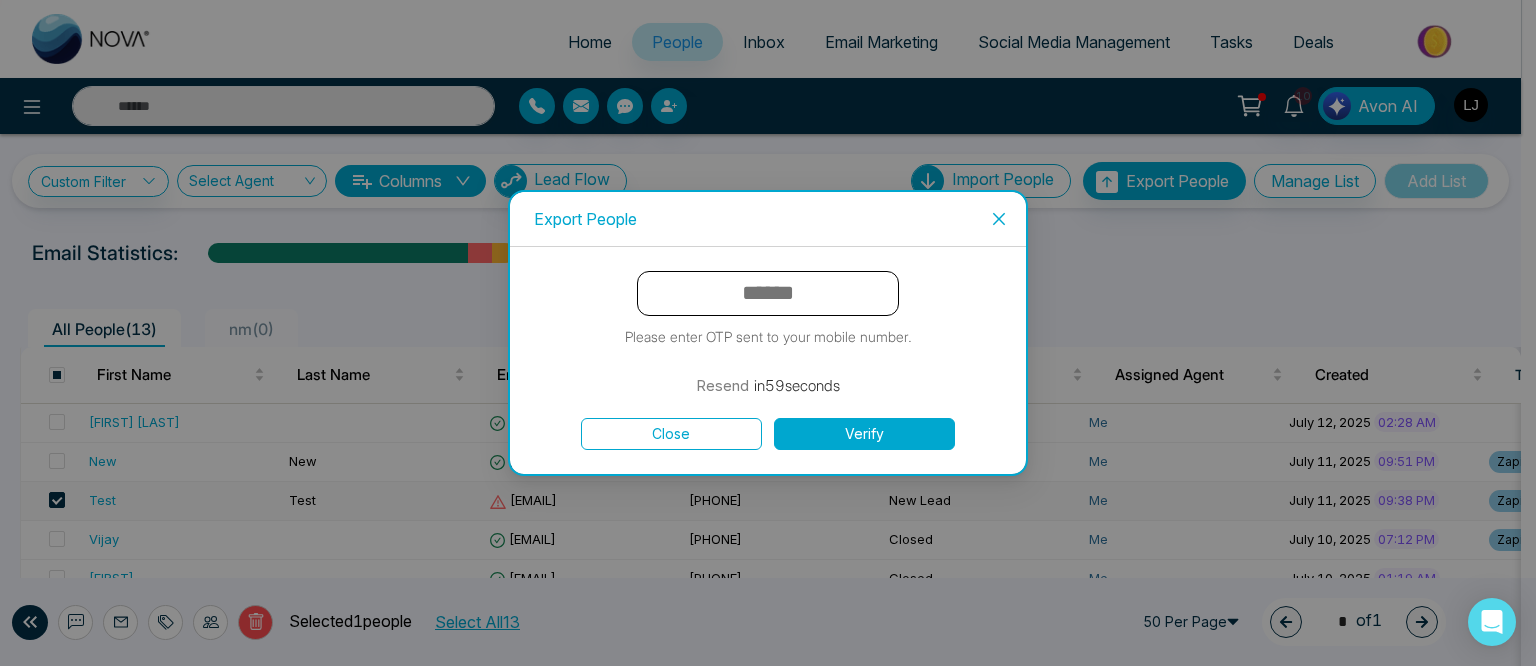 click on "Please enter OTP sent to your mobile number. Resend in  59  seconds" at bounding box center (768, 334) 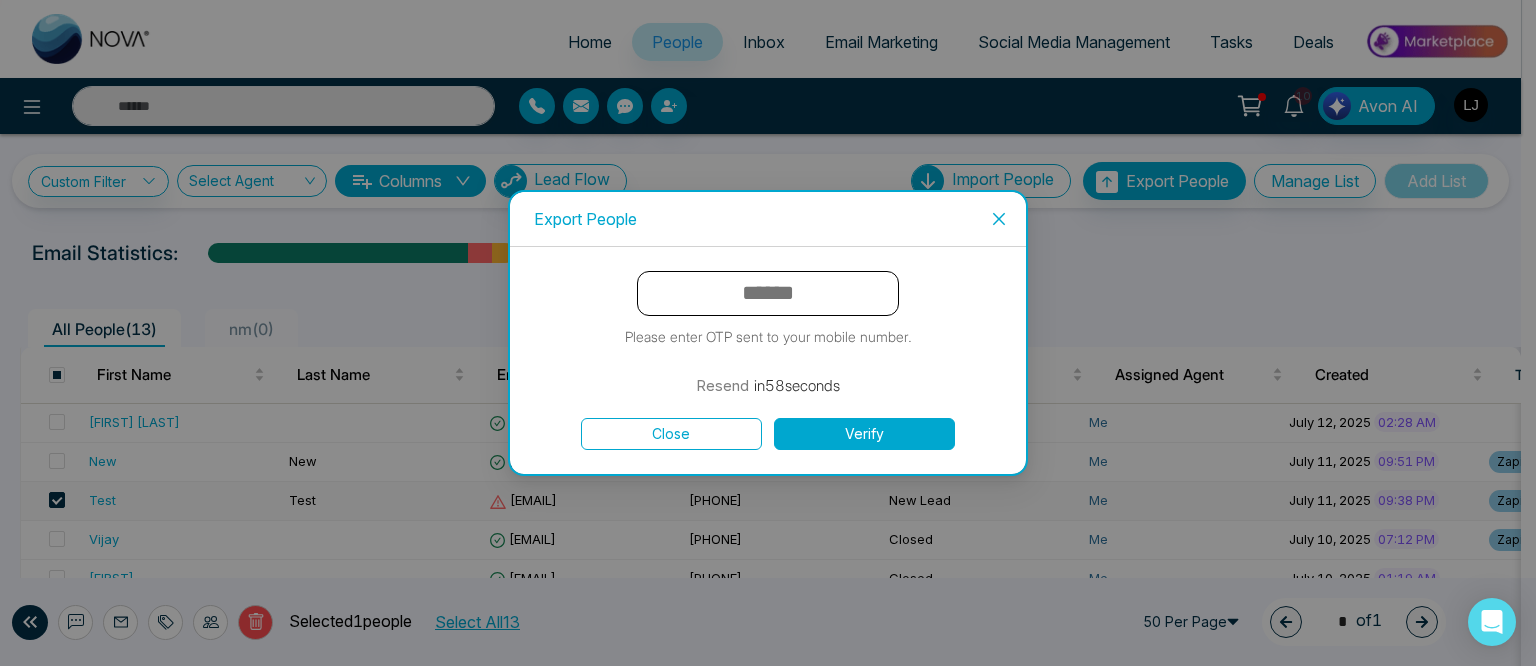 click at bounding box center (768, 293) 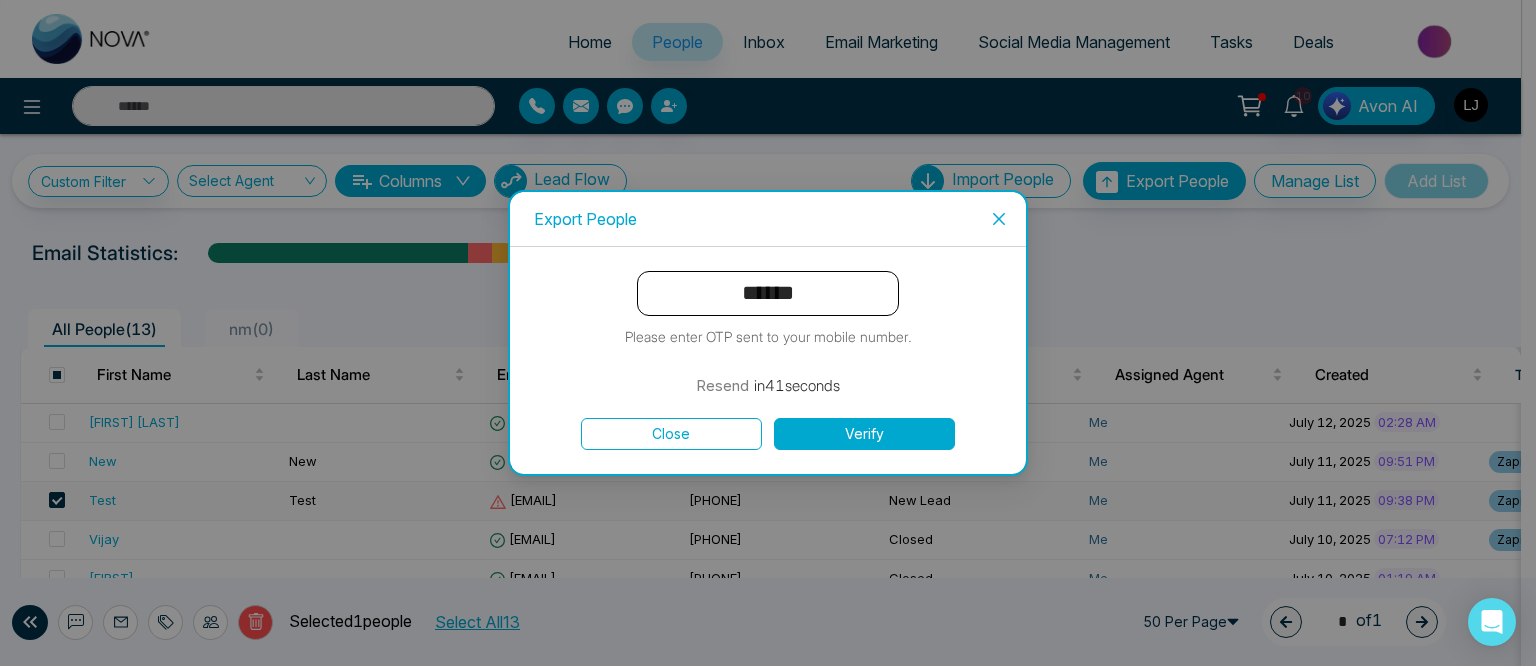 type on "******" 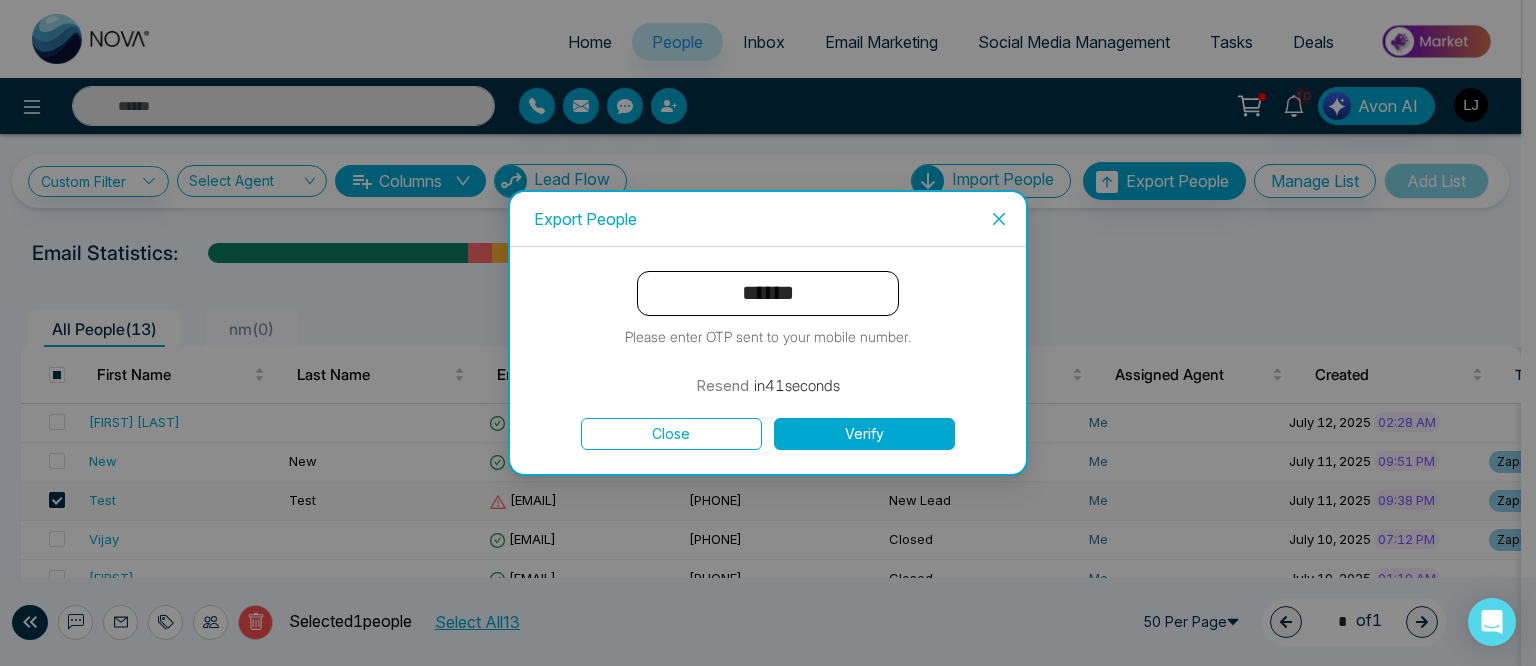 click on "Verify" at bounding box center [864, 434] 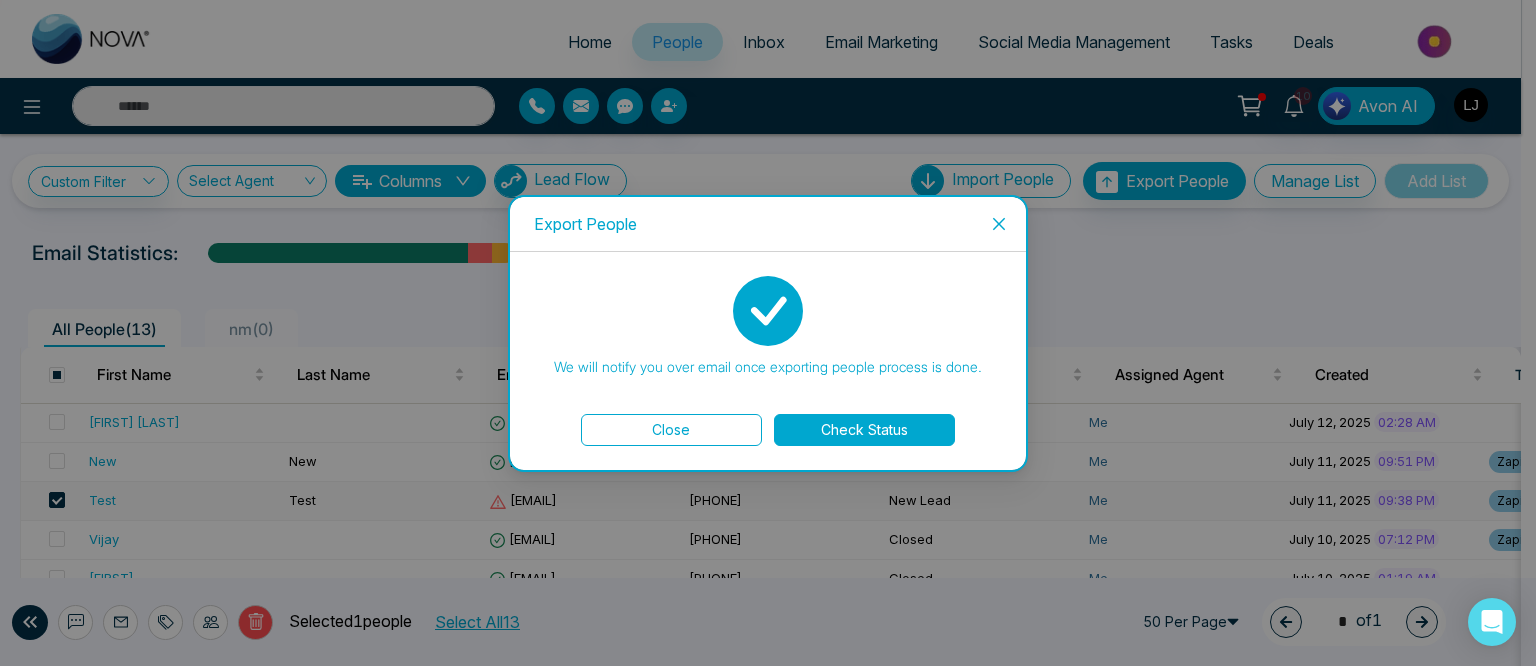 click on "Check Status" at bounding box center [864, 430] 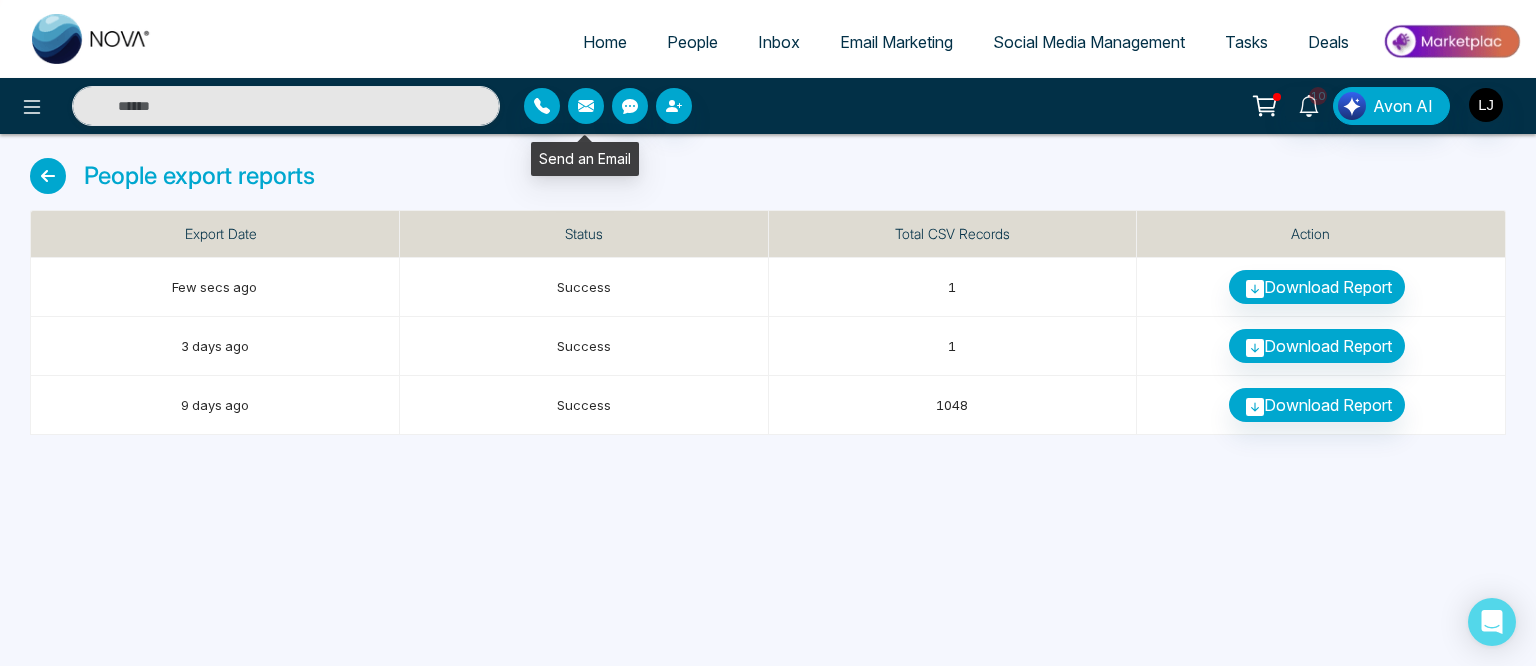 click 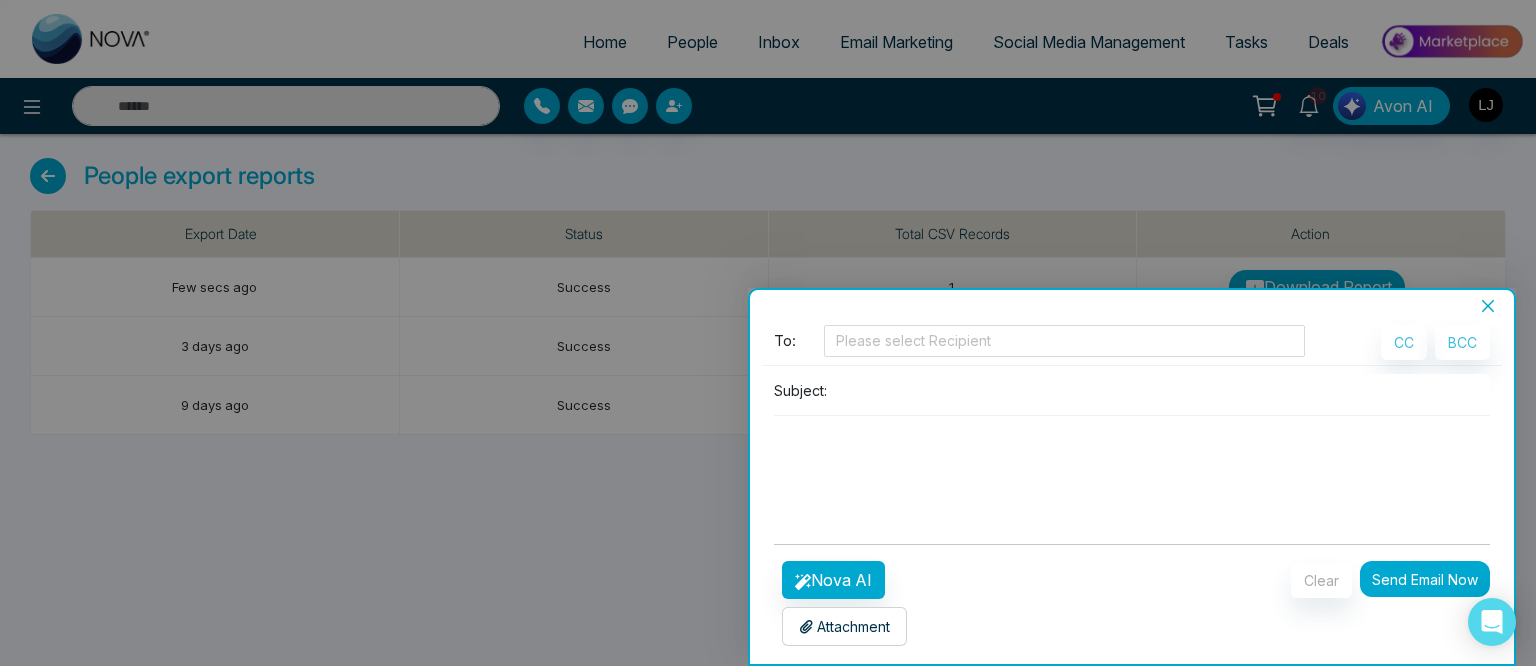 click on "Attachment" at bounding box center [844, 626] 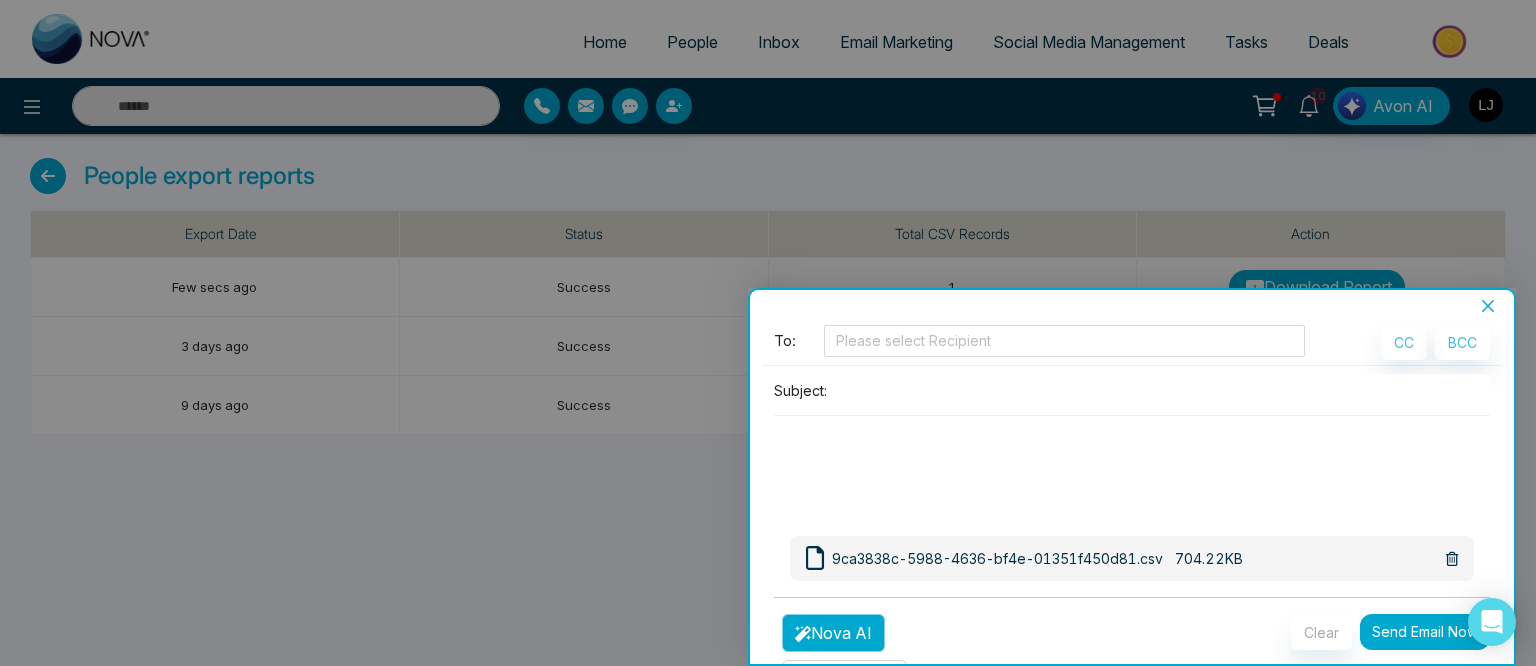 click on "Nova AI" at bounding box center (833, 633) 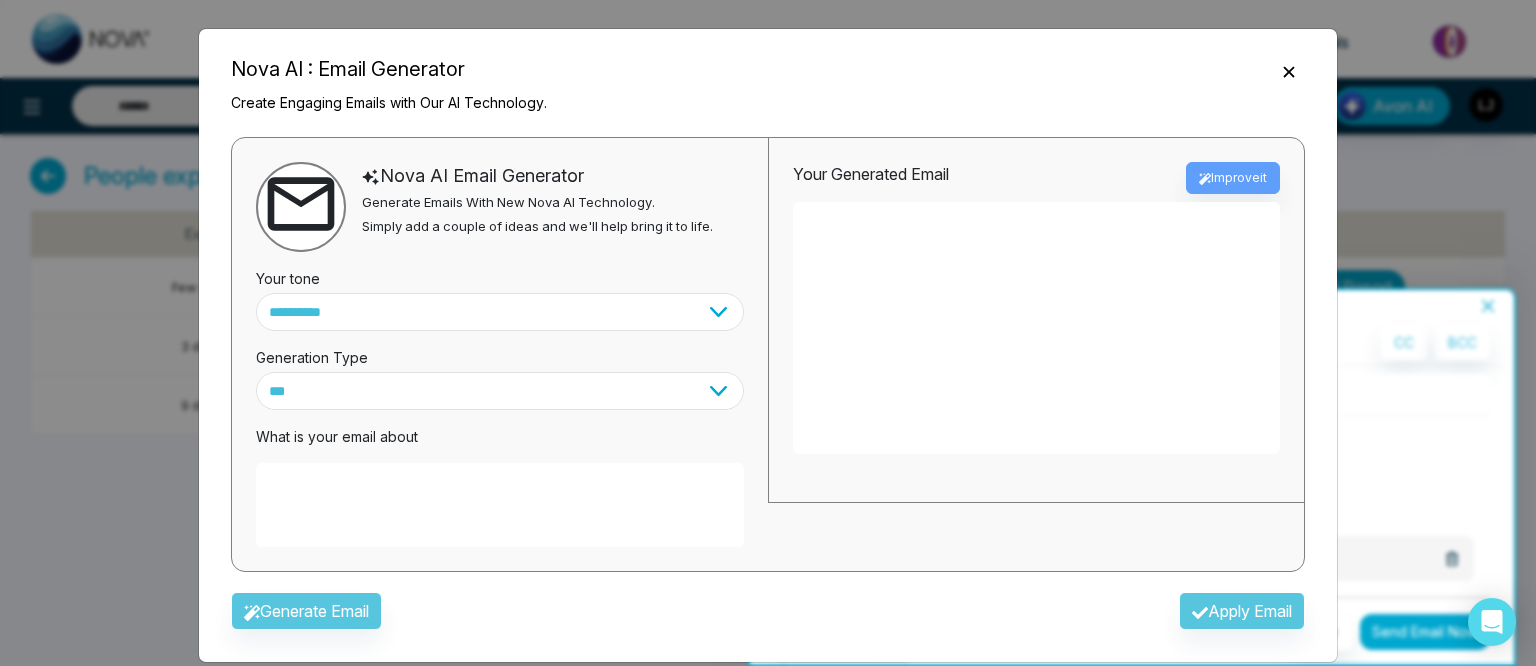 click 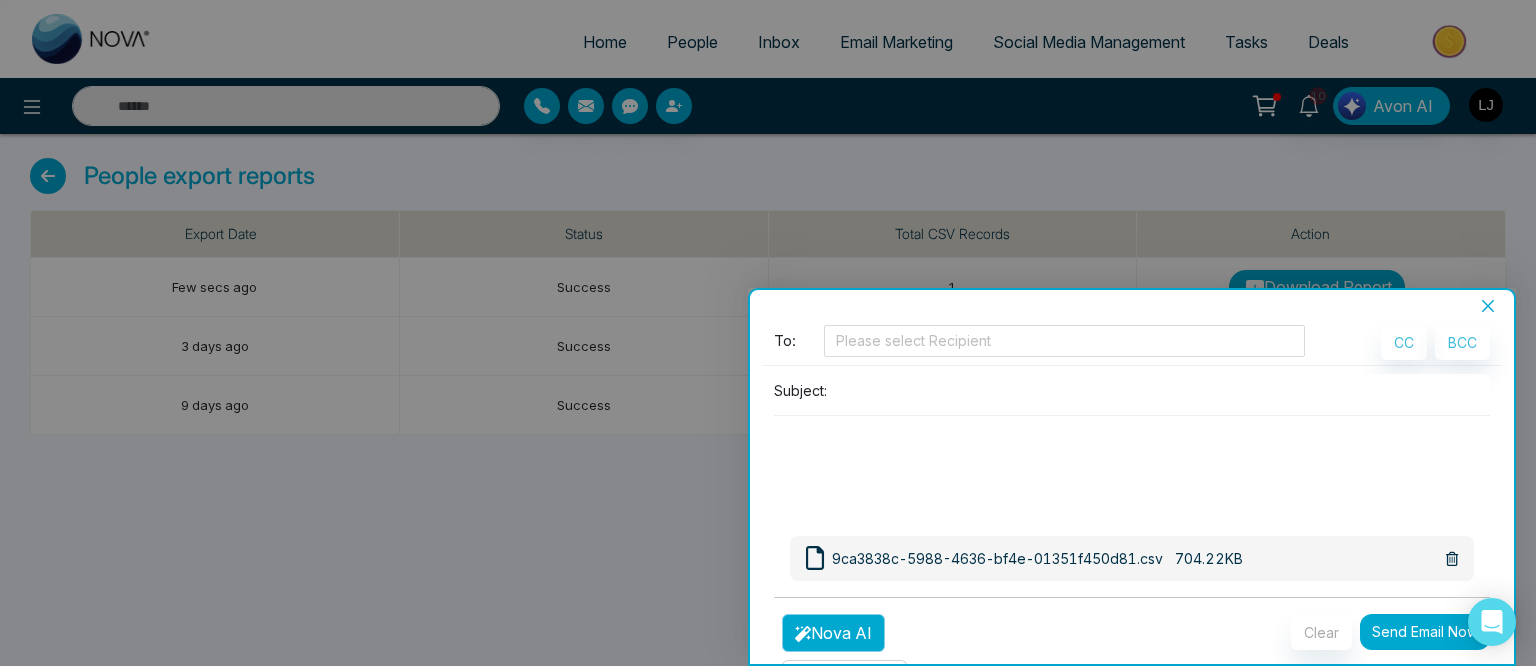 click on "Nova AI" at bounding box center (833, 633) 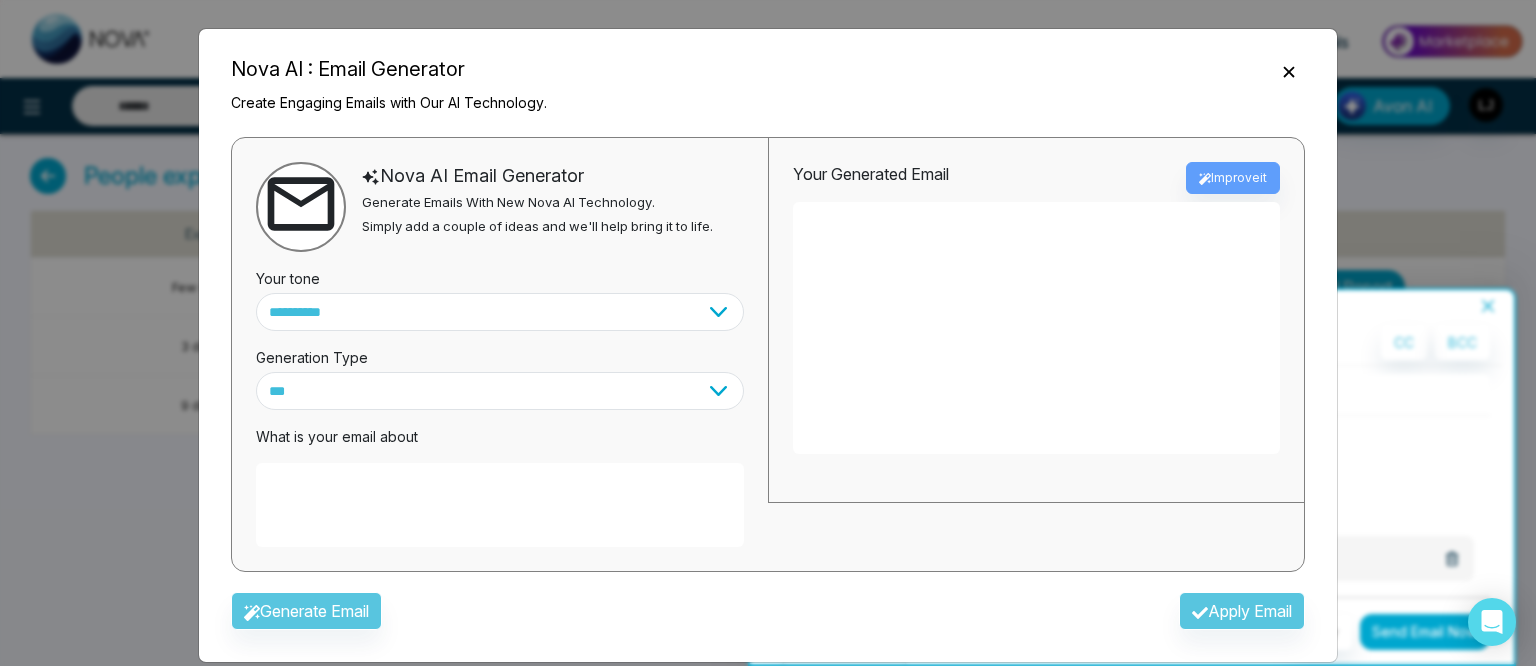click 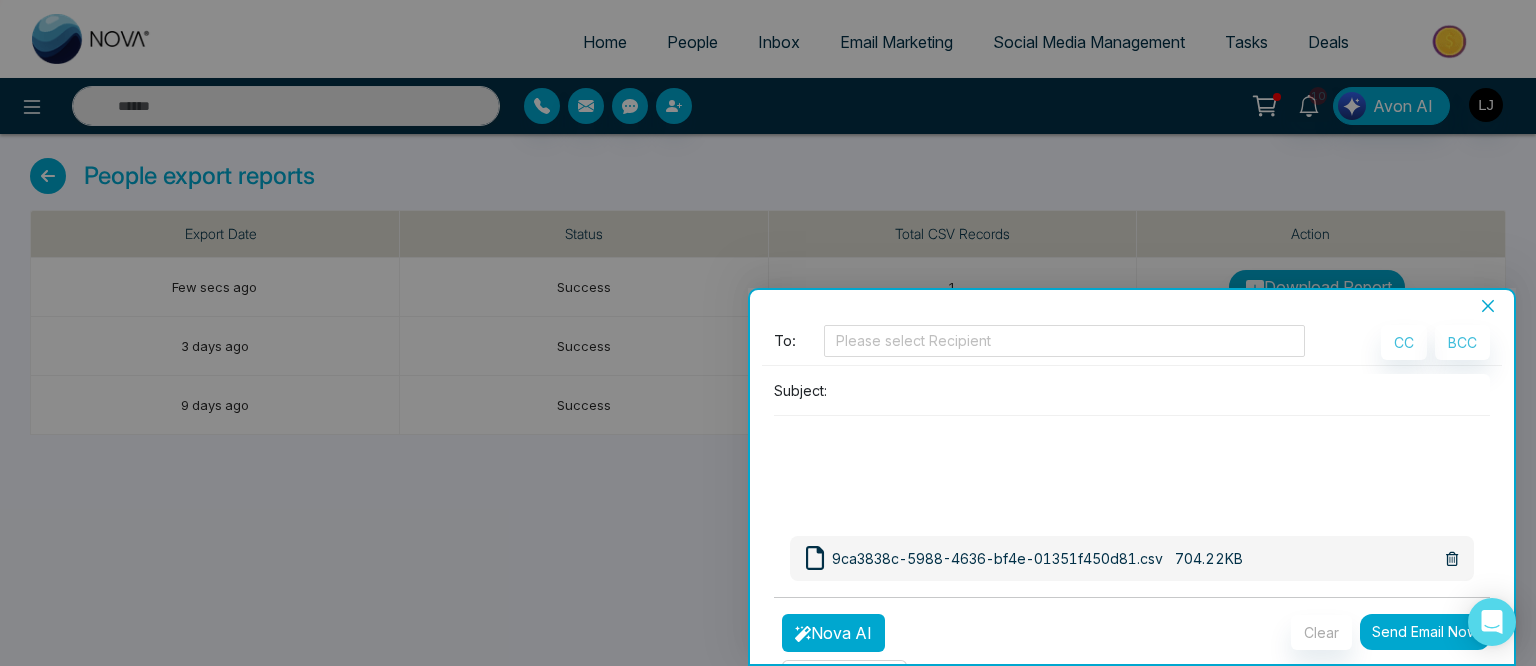 scroll, scrollTop: 56, scrollLeft: 0, axis: vertical 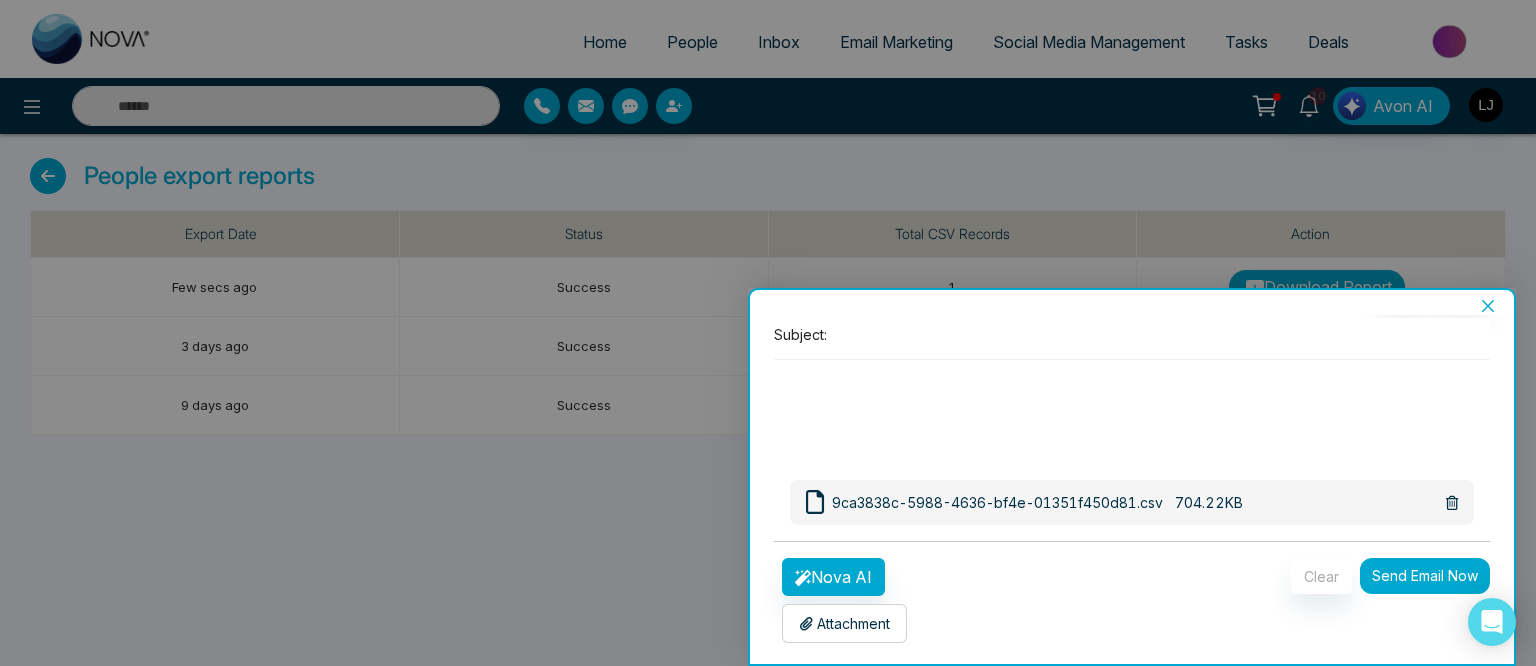 click on "Attachment" at bounding box center (844, 623) 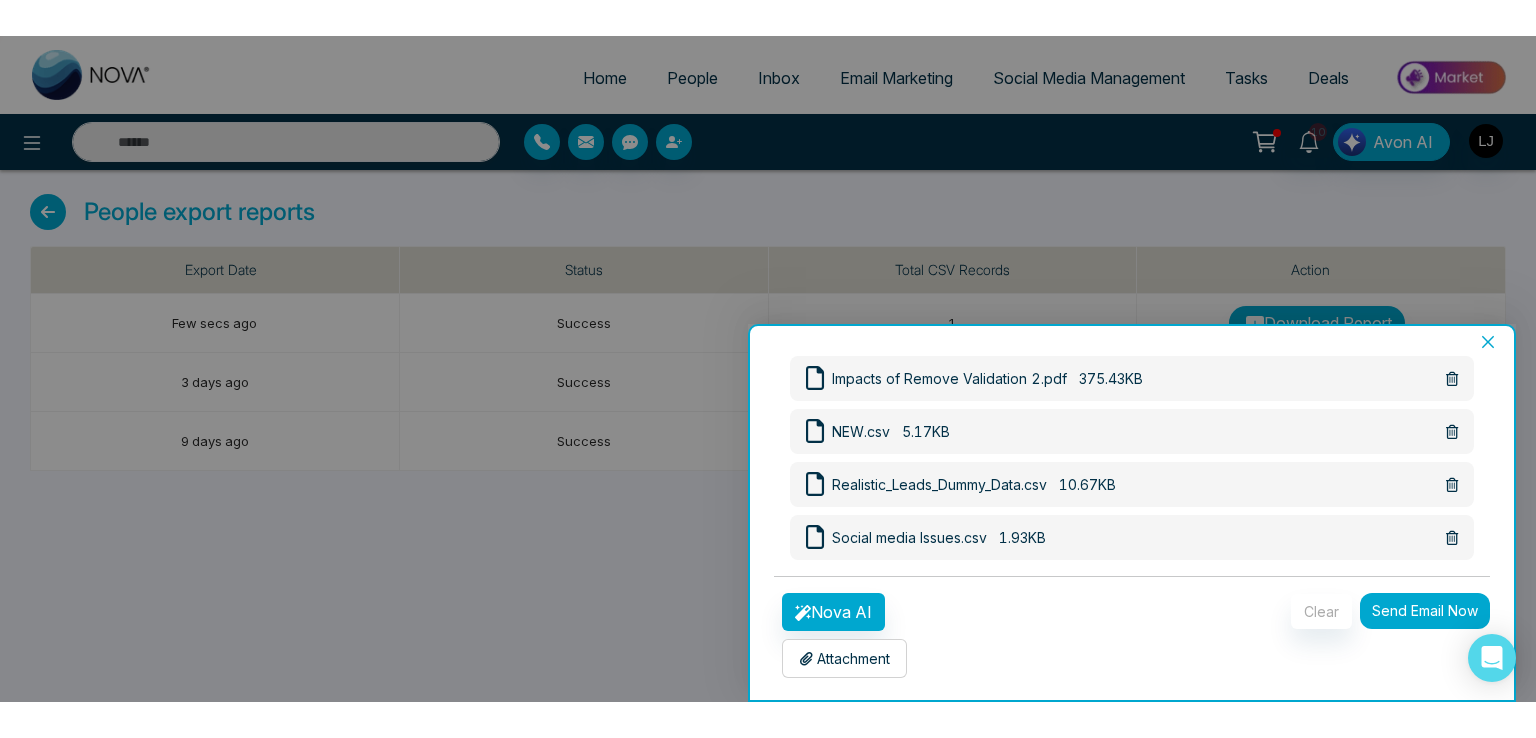 scroll, scrollTop: 274, scrollLeft: 0, axis: vertical 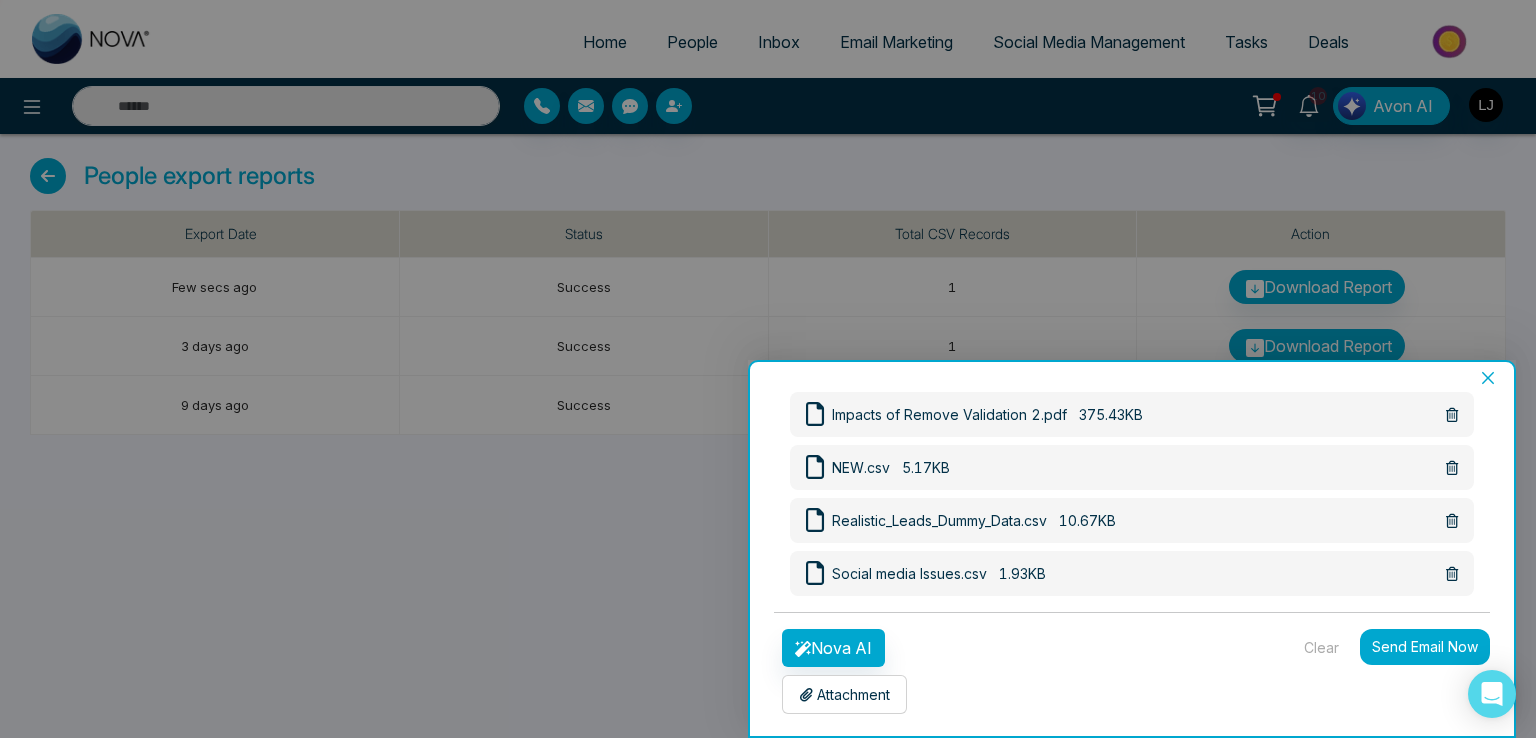 click on "Clear" at bounding box center (1321, 647) 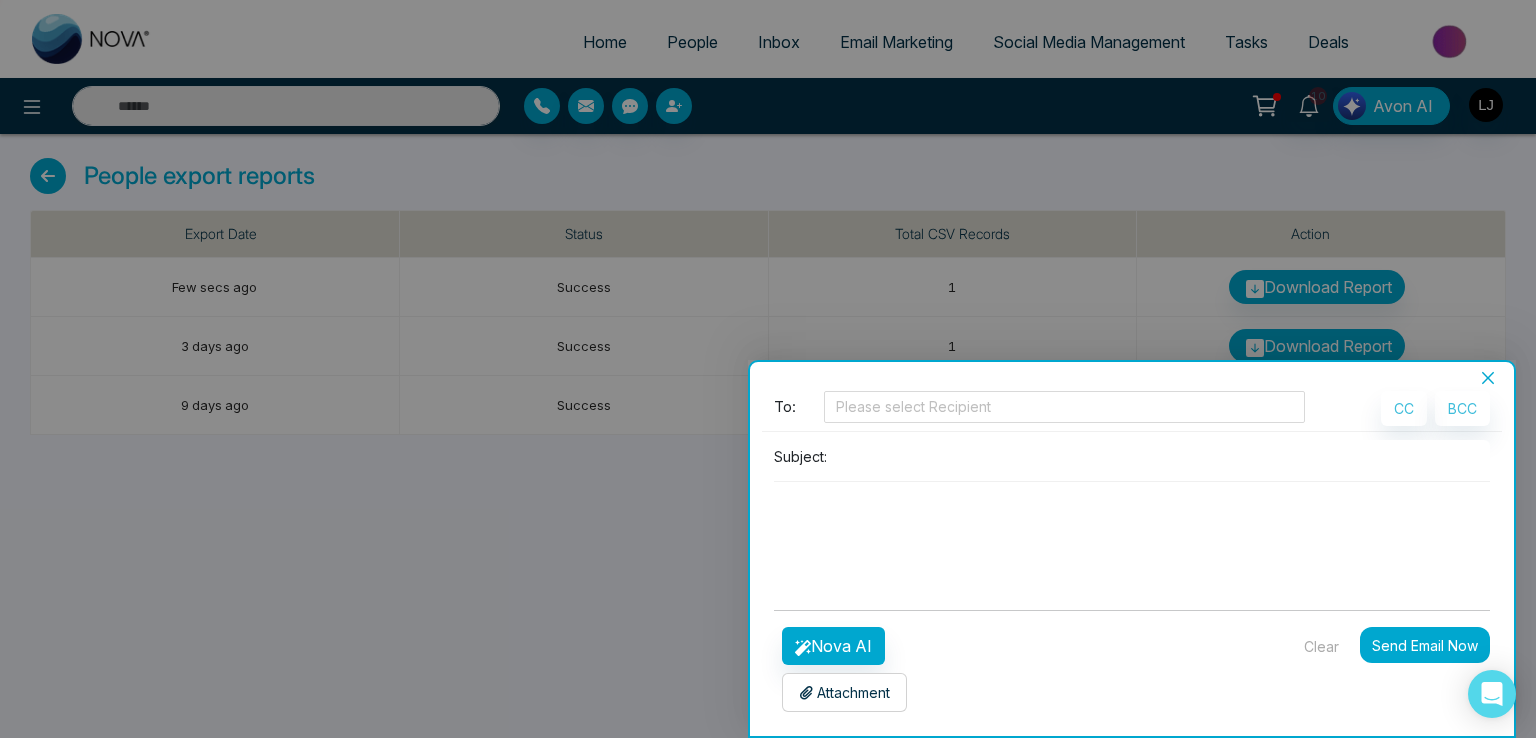 scroll, scrollTop: 4, scrollLeft: 0, axis: vertical 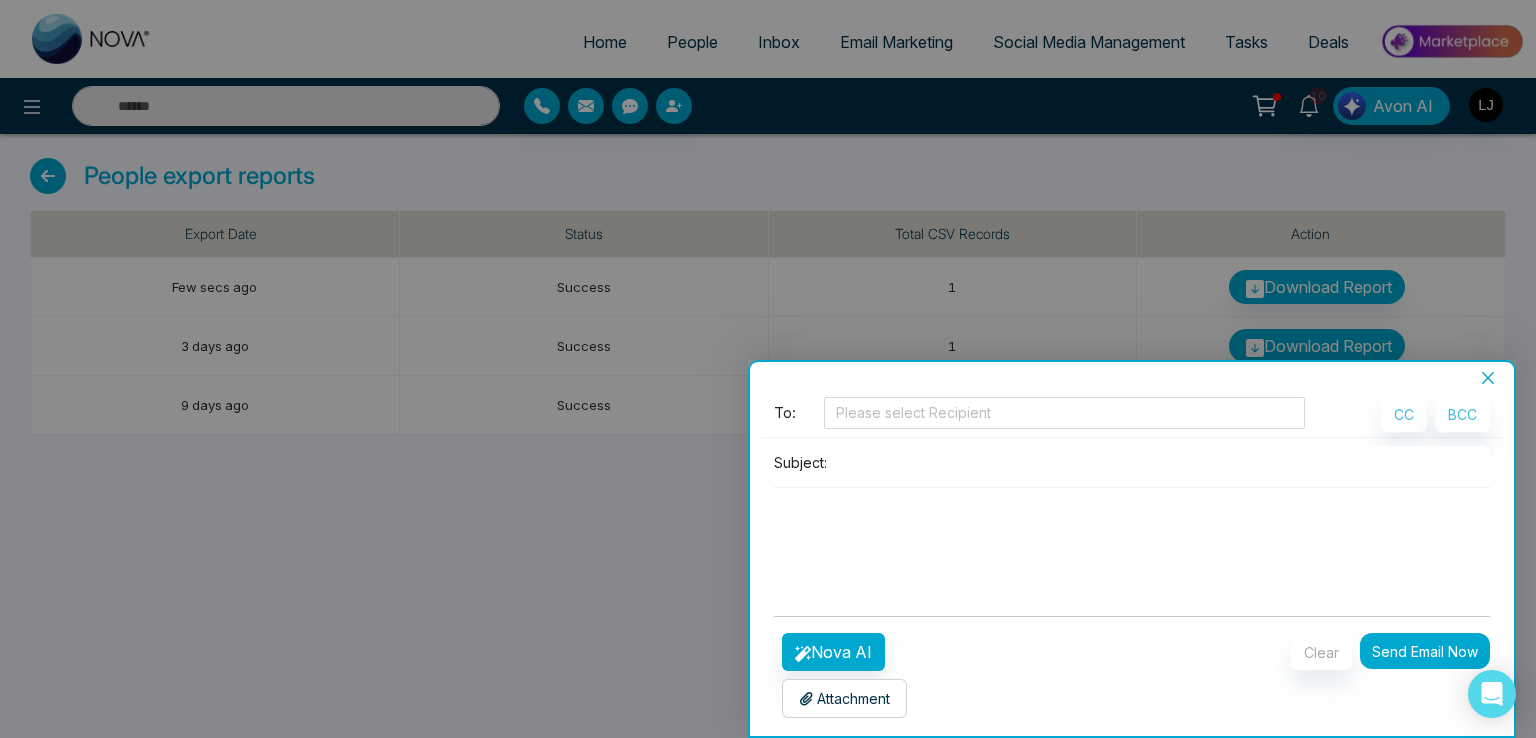 click on "Attachment" at bounding box center (844, 698) 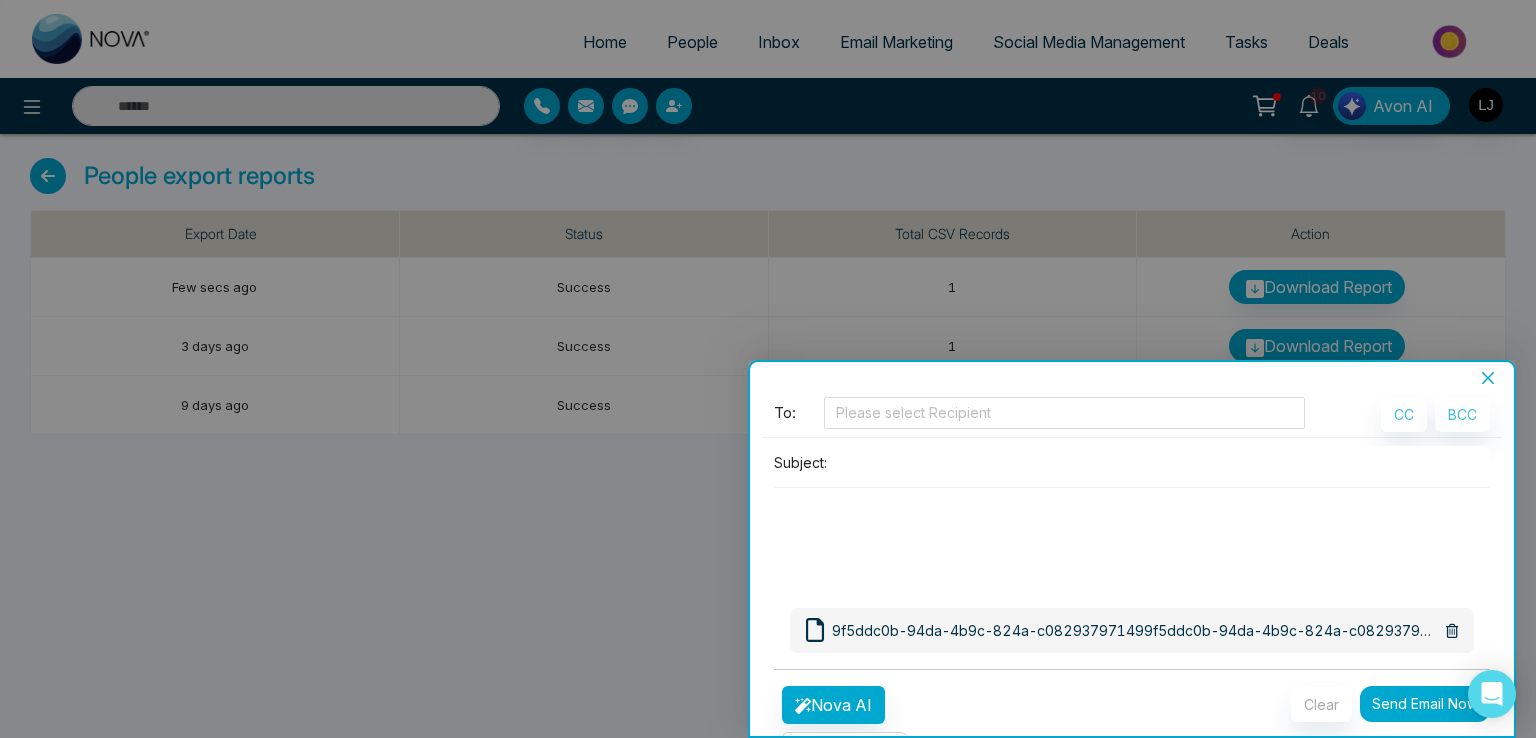 click 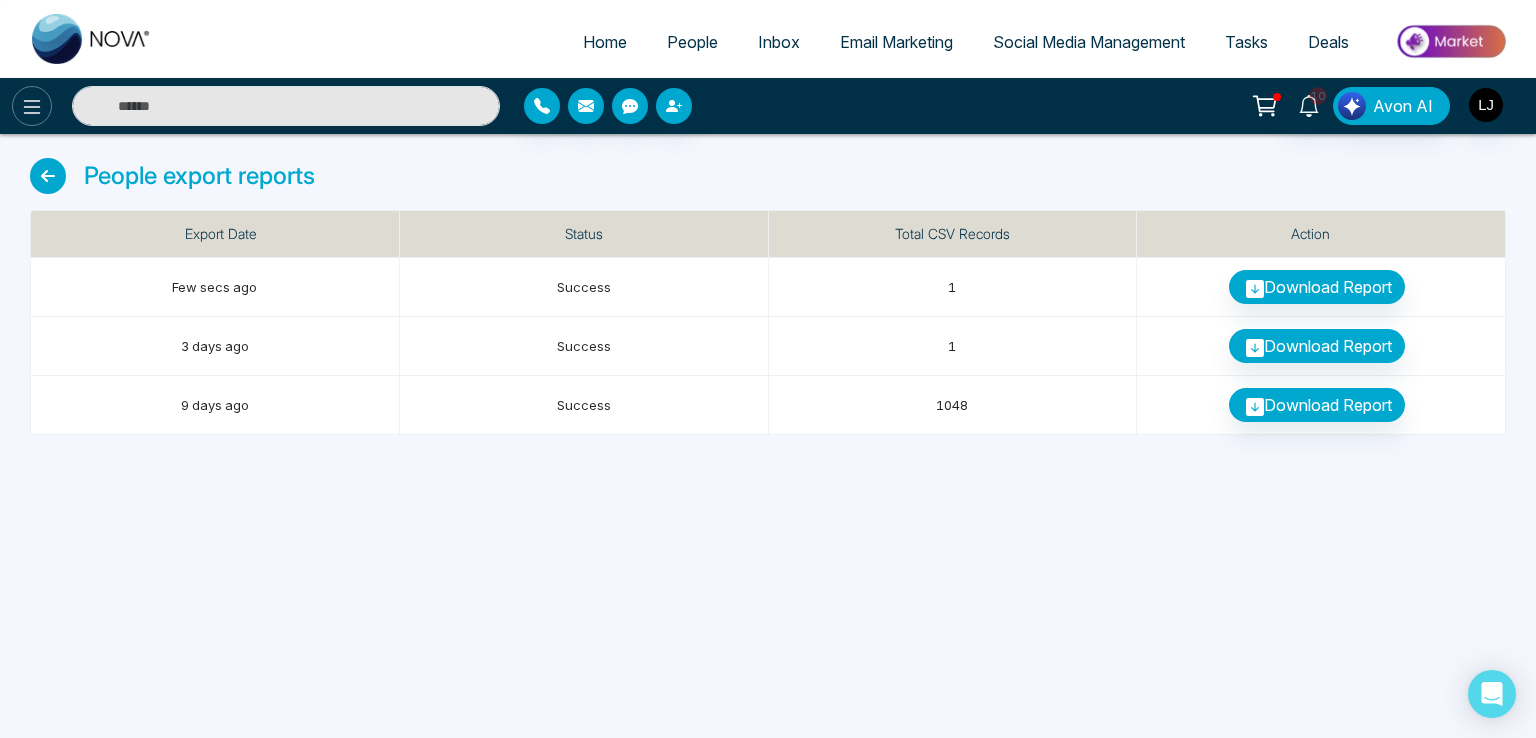 click 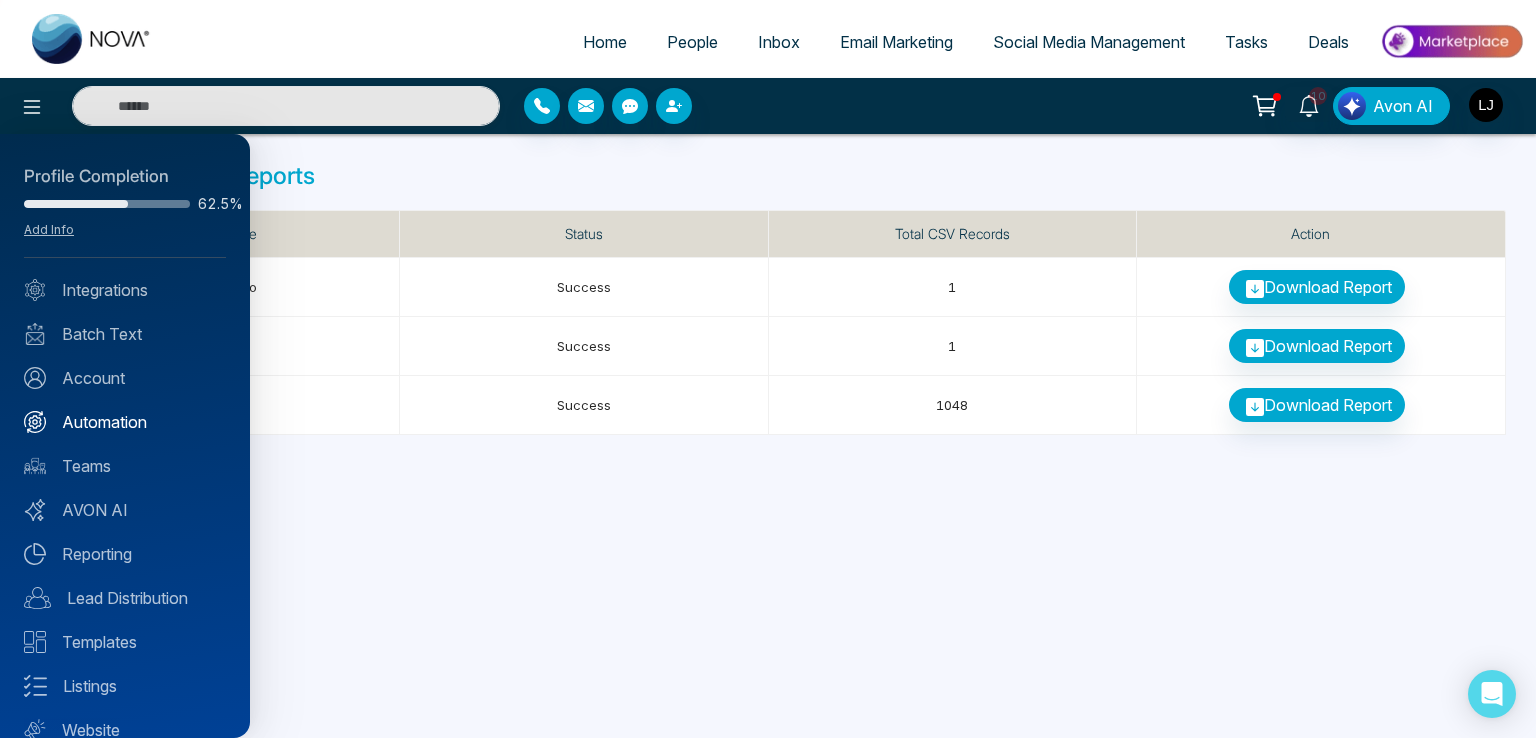 click on "Automation" at bounding box center (125, 422) 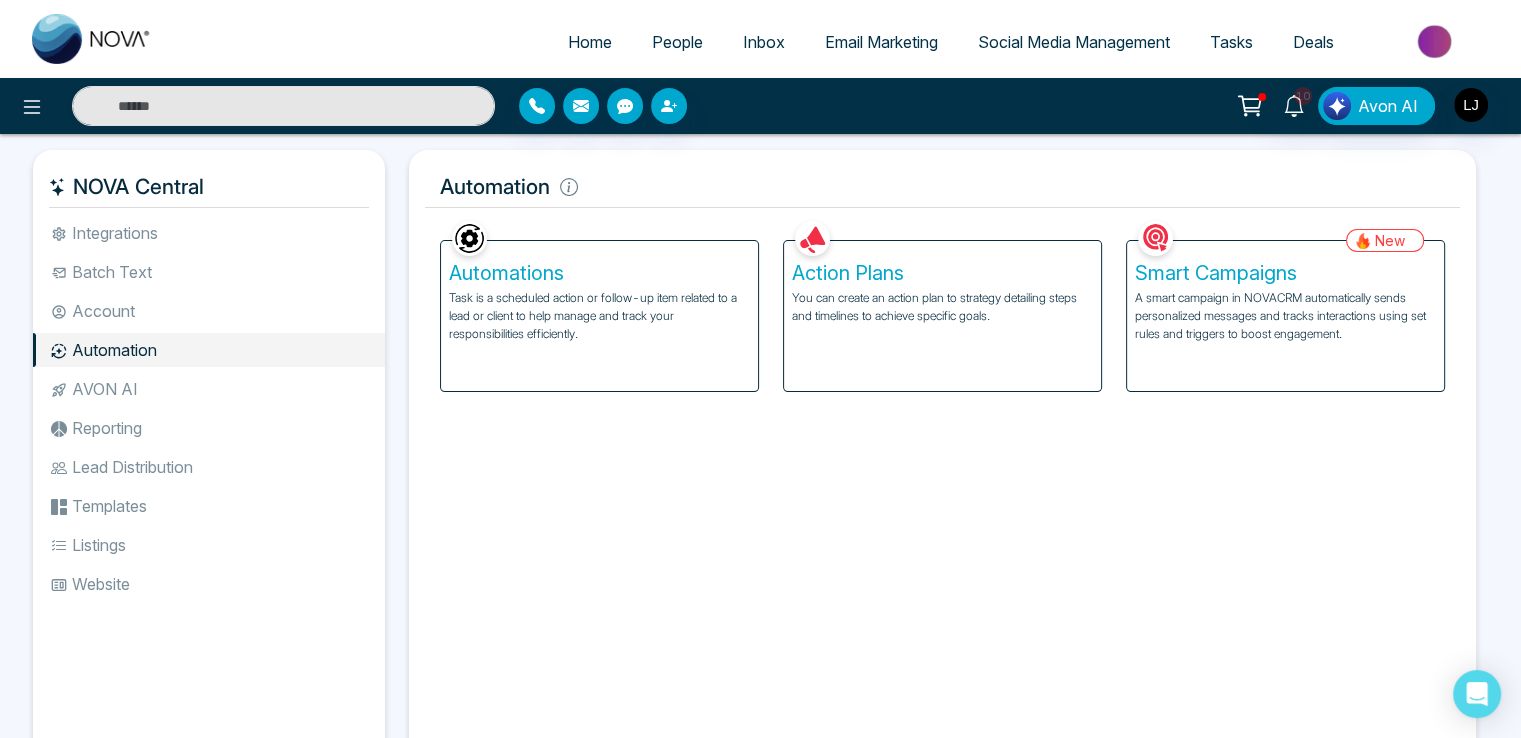 click on "A smart campaign in NOVACRM automatically sends personalized messages and tracks interactions using set rules and triggers to boost engagement." at bounding box center (1285, 316) 